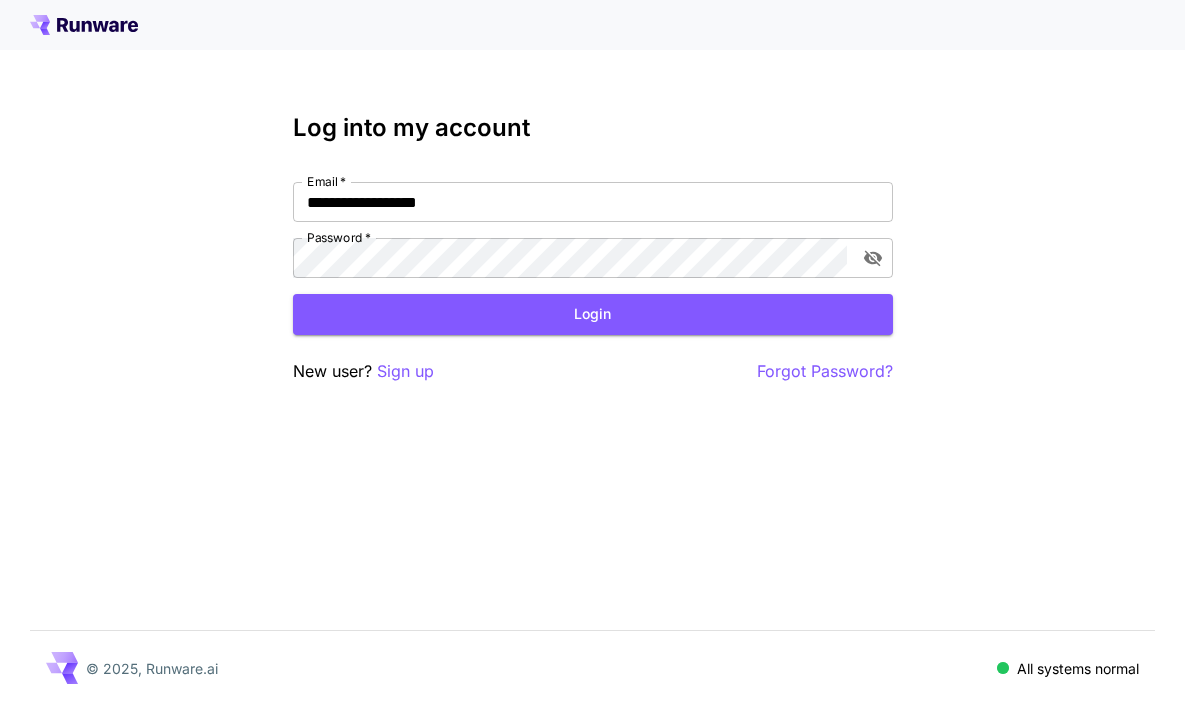 scroll, scrollTop: 0, scrollLeft: 0, axis: both 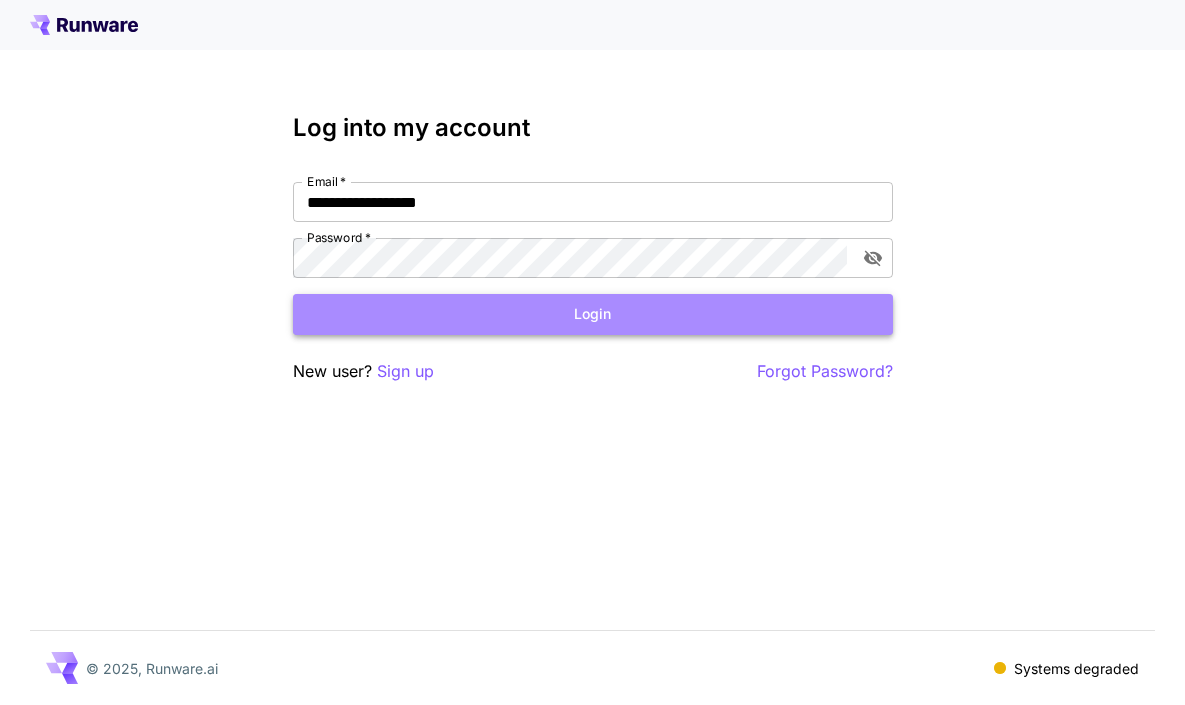 click on "Login" at bounding box center [593, 314] 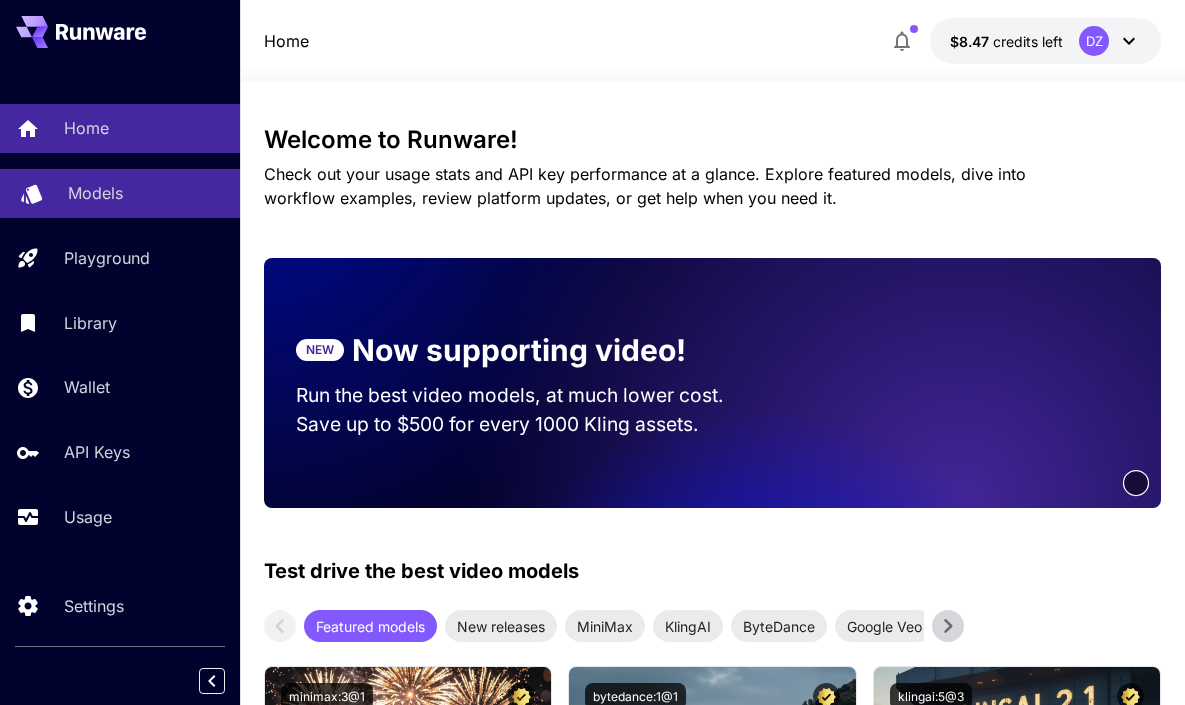 click on "Models" at bounding box center [146, 193] 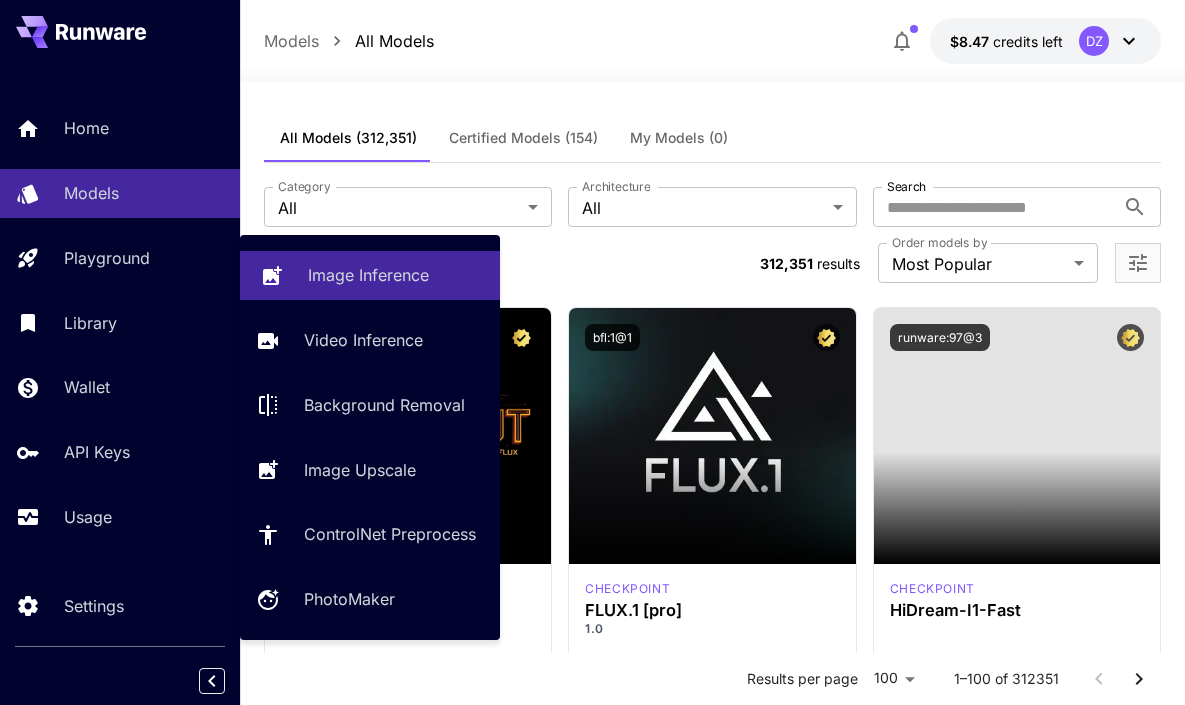 click on "Image Inference" at bounding box center [368, 275] 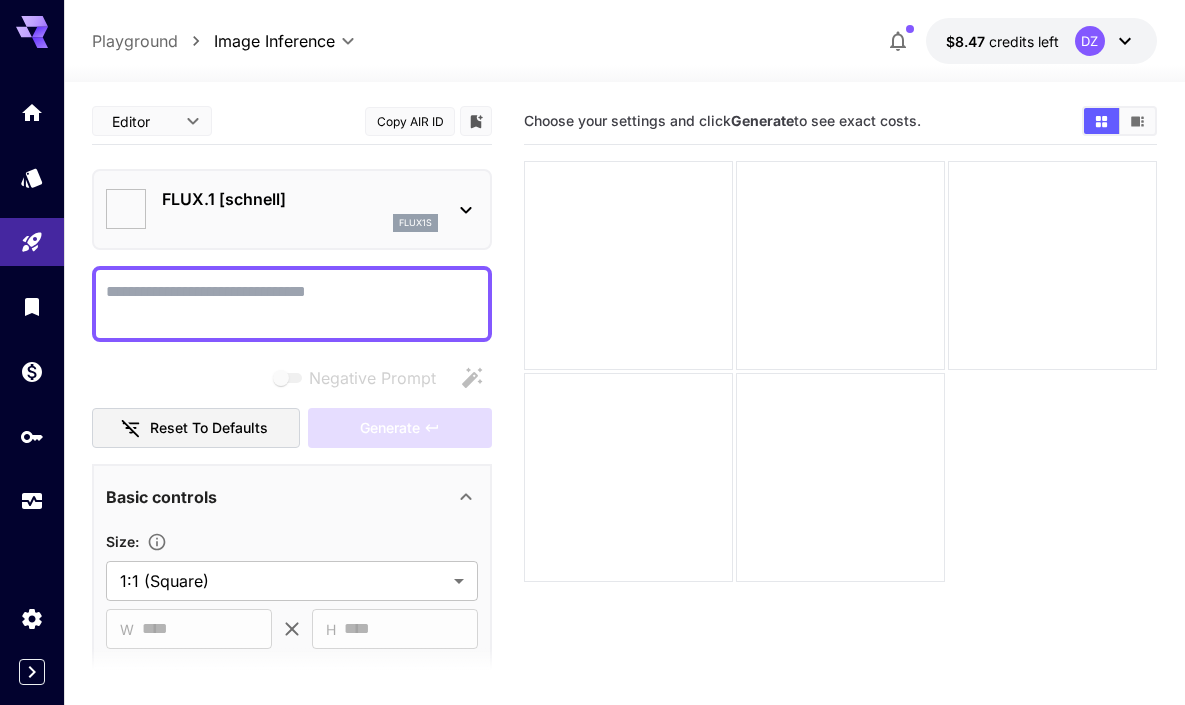 type on "**********" 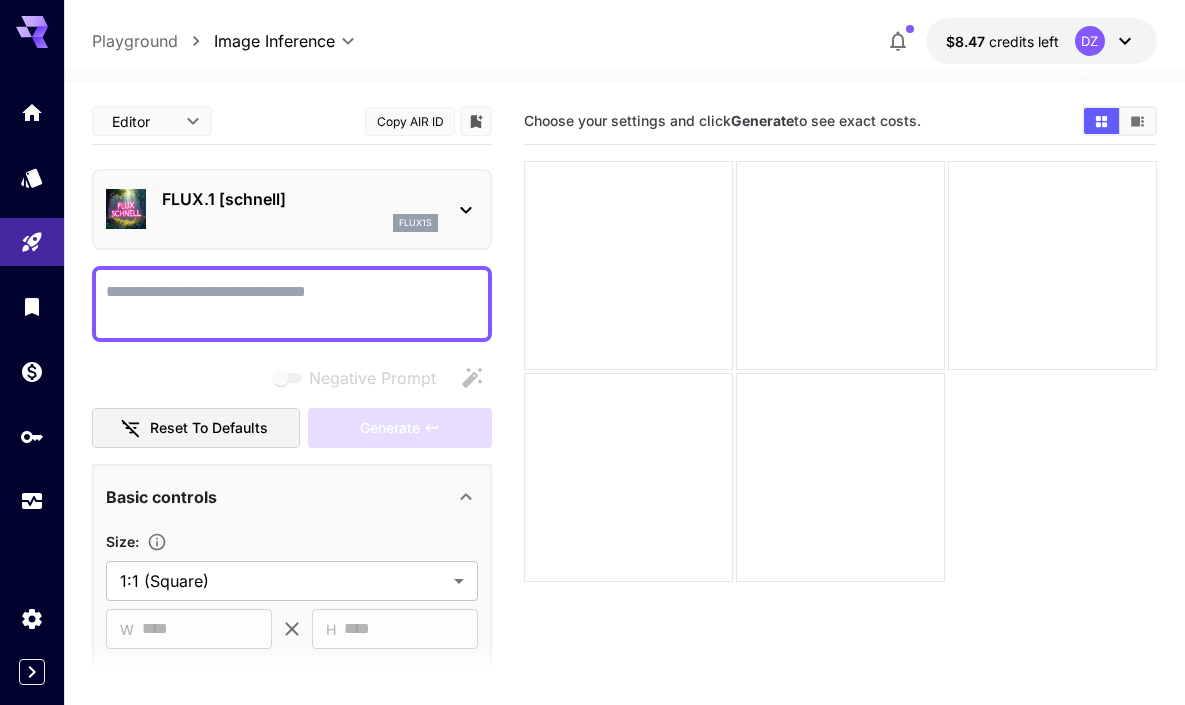 click 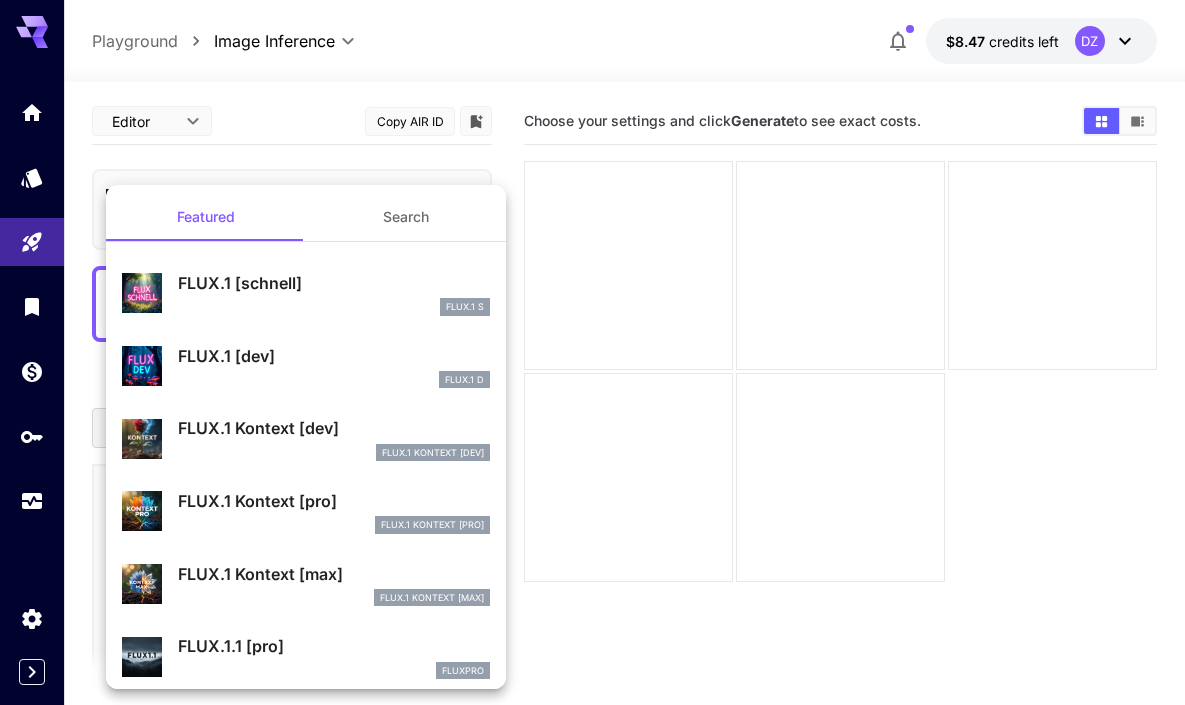 click on "FLUX.1 Kontext [dev]" at bounding box center (334, 428) 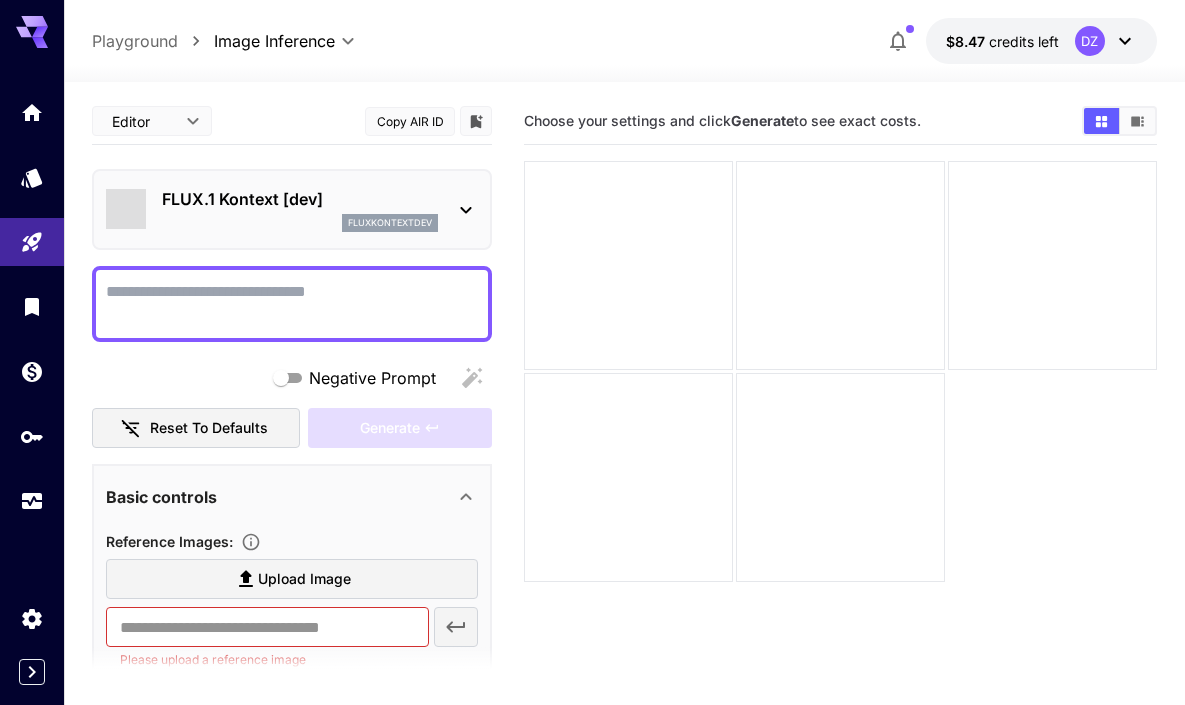 type on "*******" 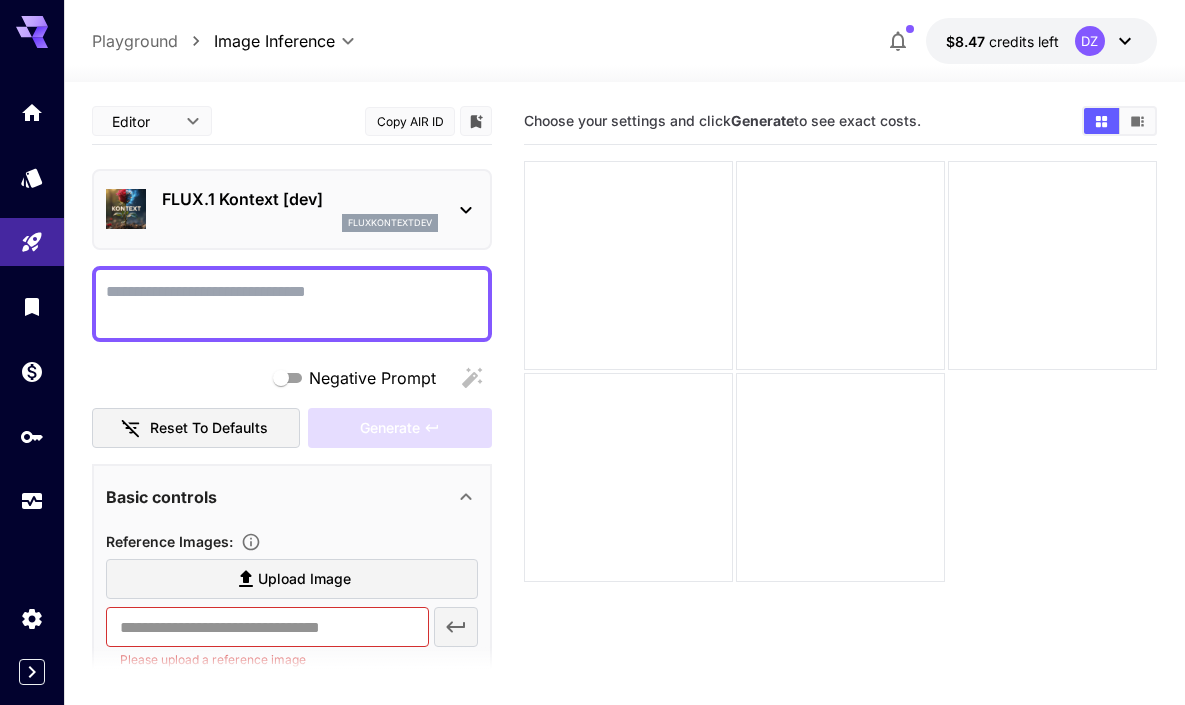 click on "Negative Prompt" at bounding box center [292, 304] 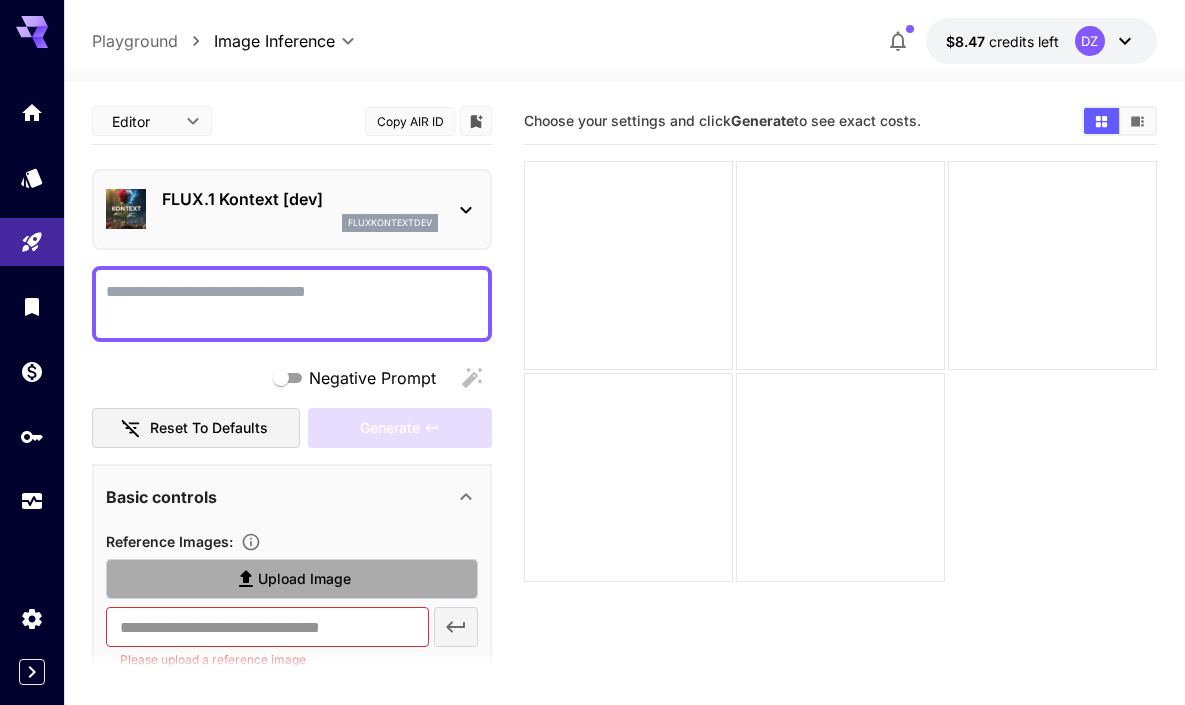 click on "Upload Image" at bounding box center (292, 579) 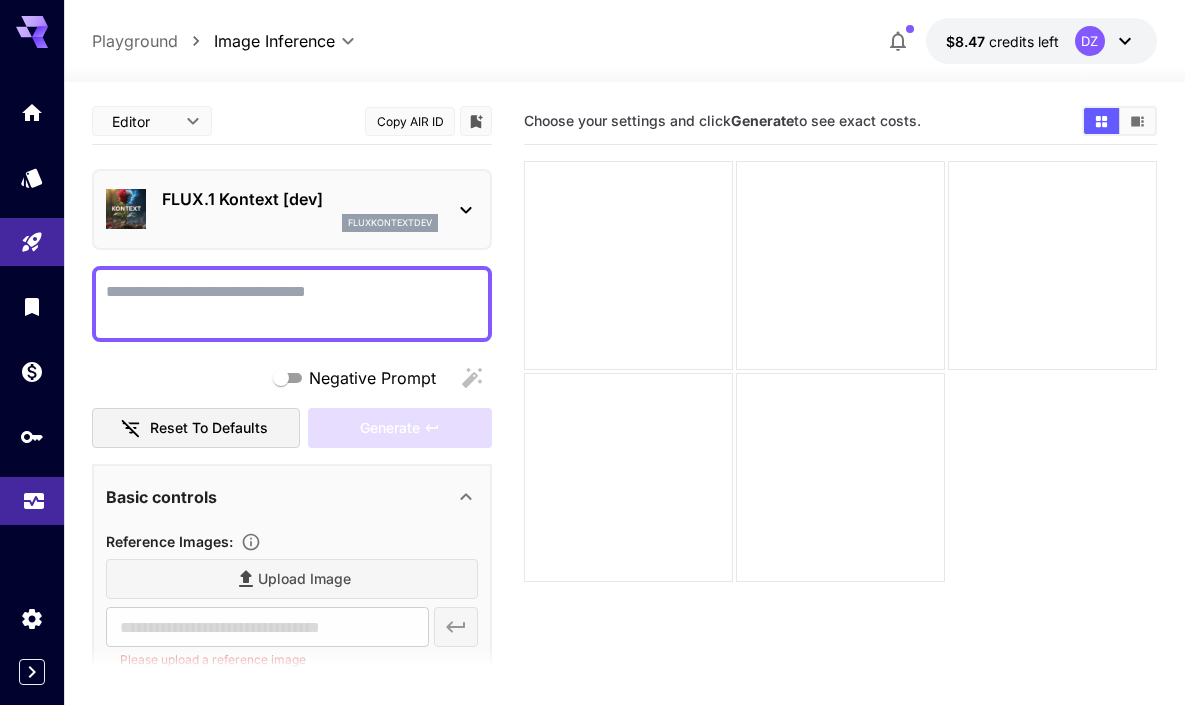 type on "**********" 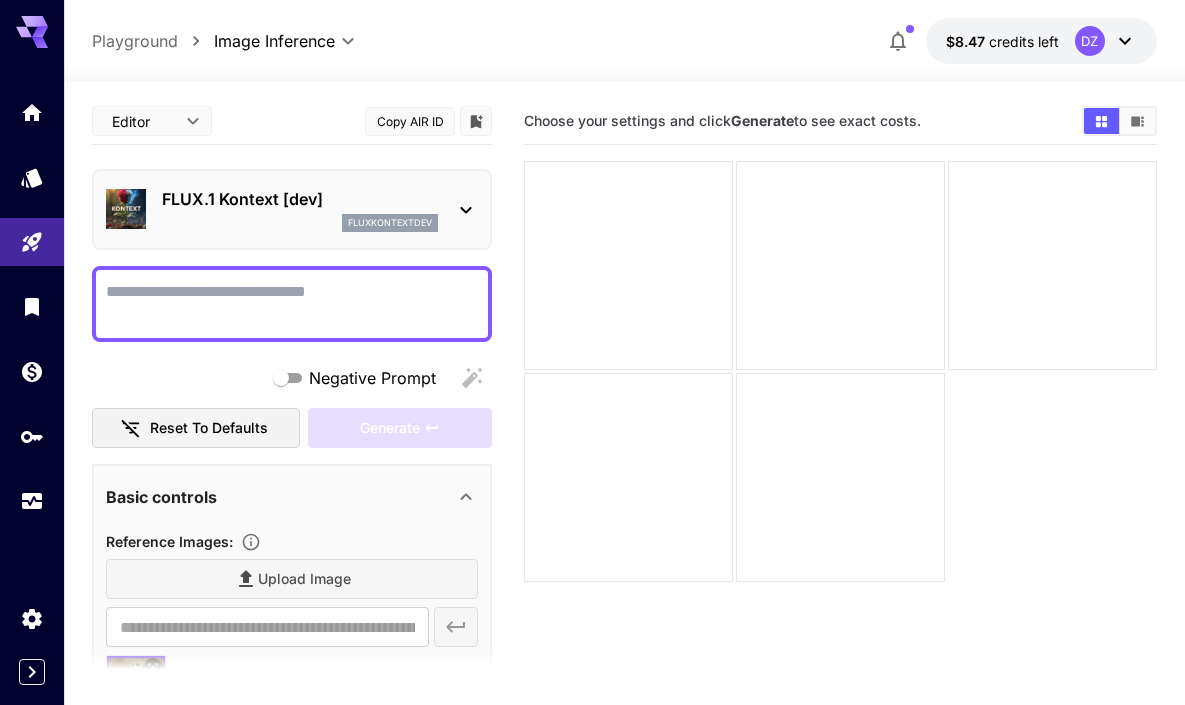 click on "Negative Prompt" at bounding box center (292, 304) 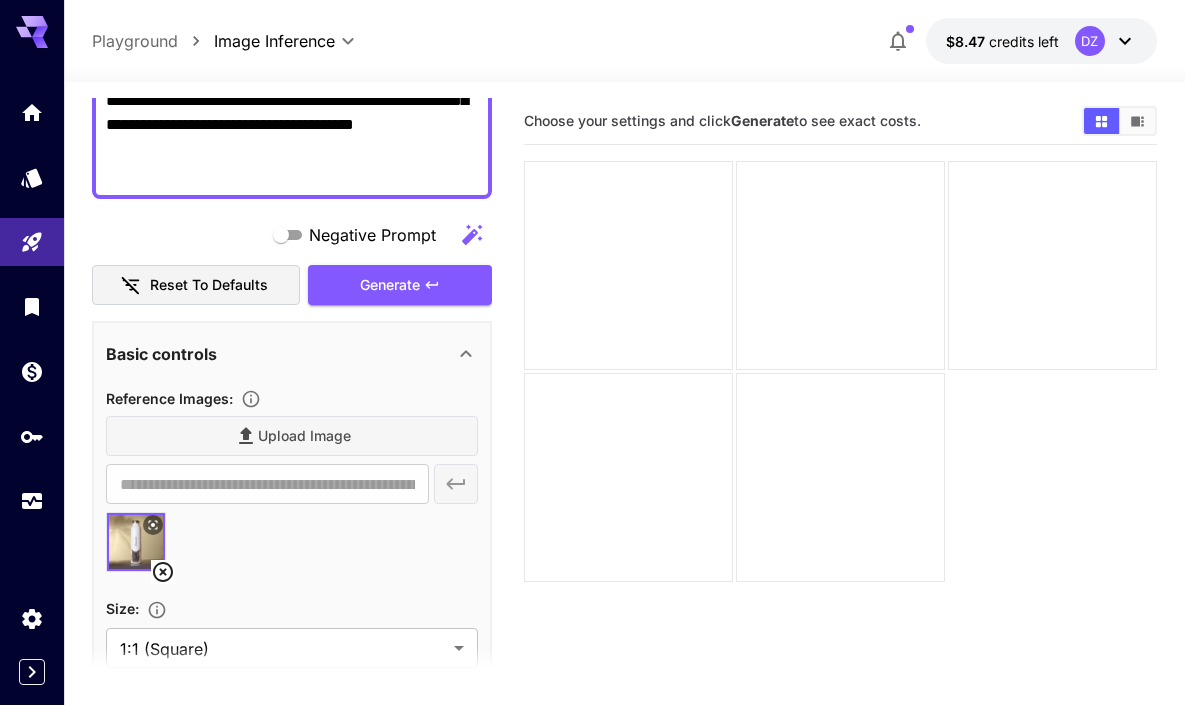 scroll, scrollTop: 343, scrollLeft: 0, axis: vertical 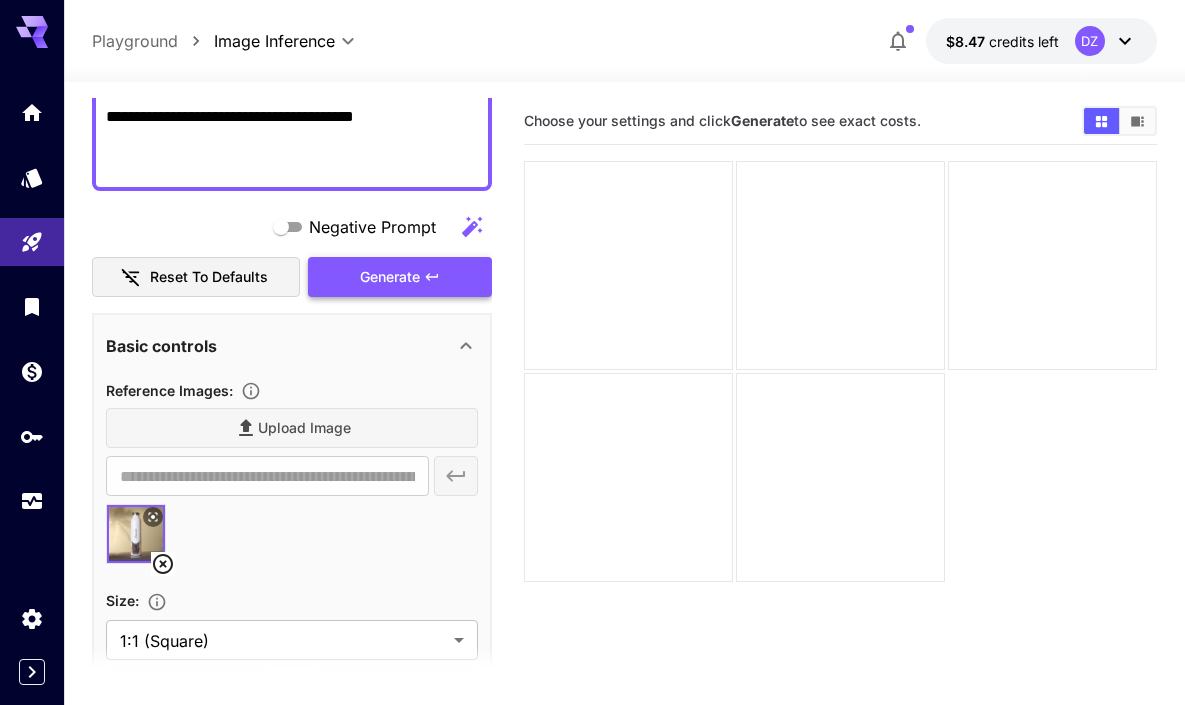 type on "**********" 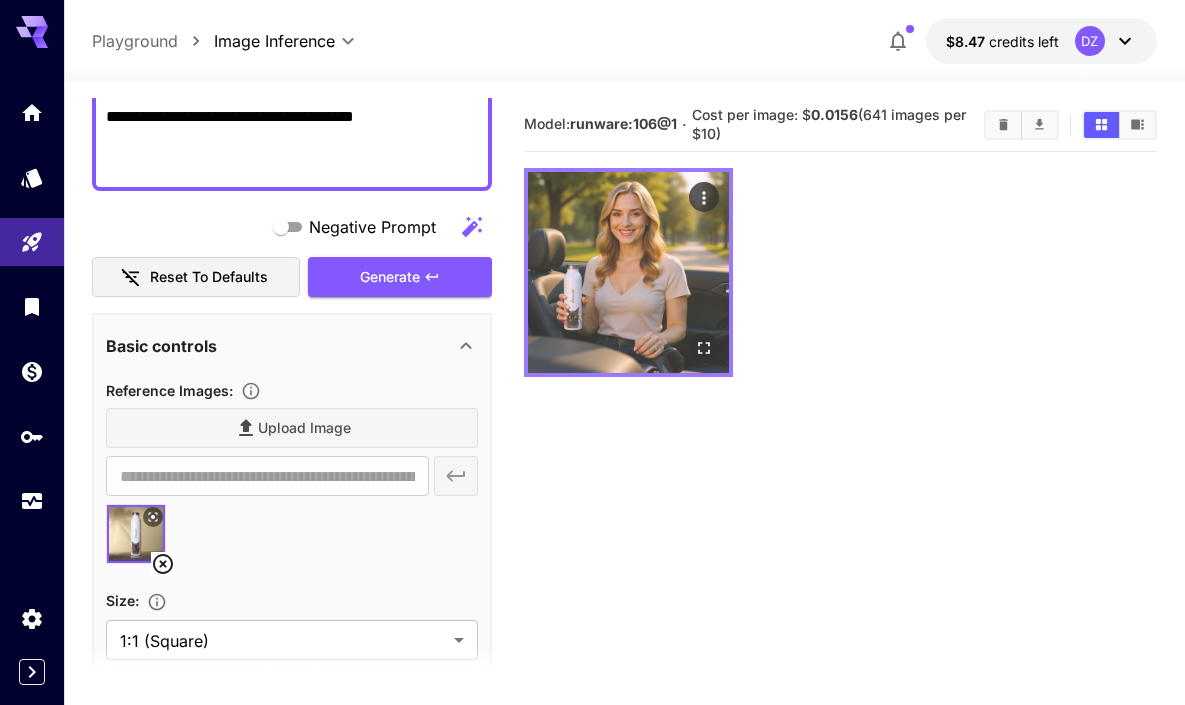 click at bounding box center (628, 272) 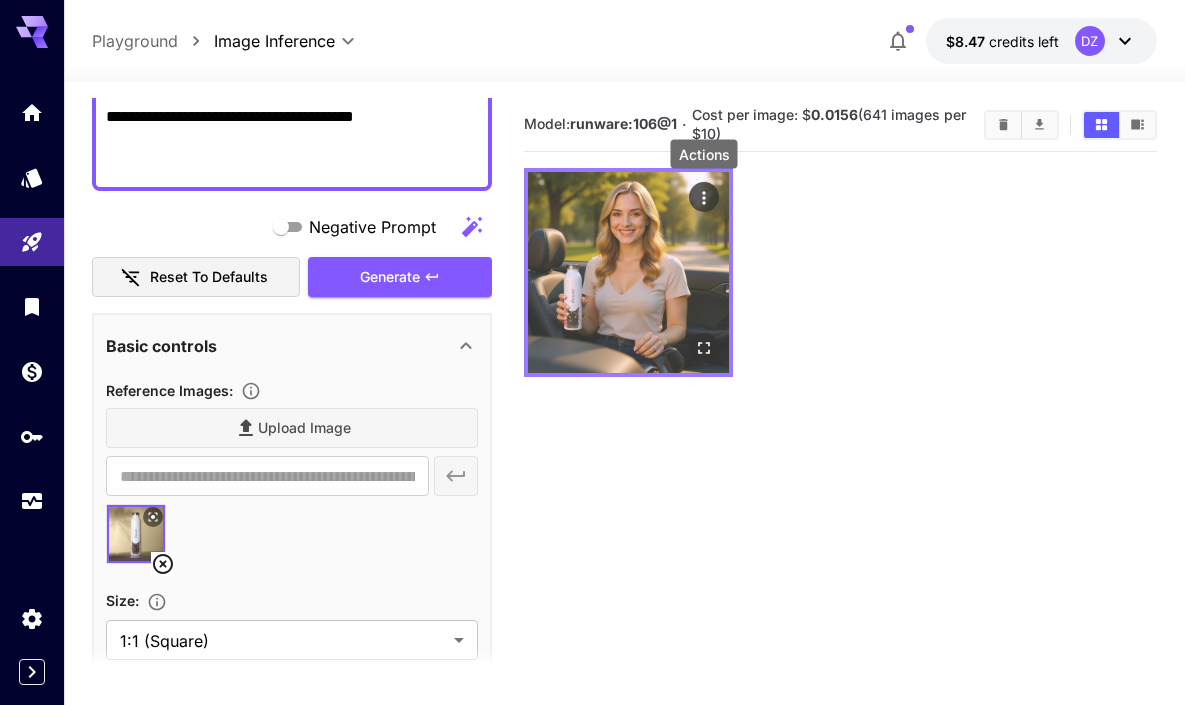 click 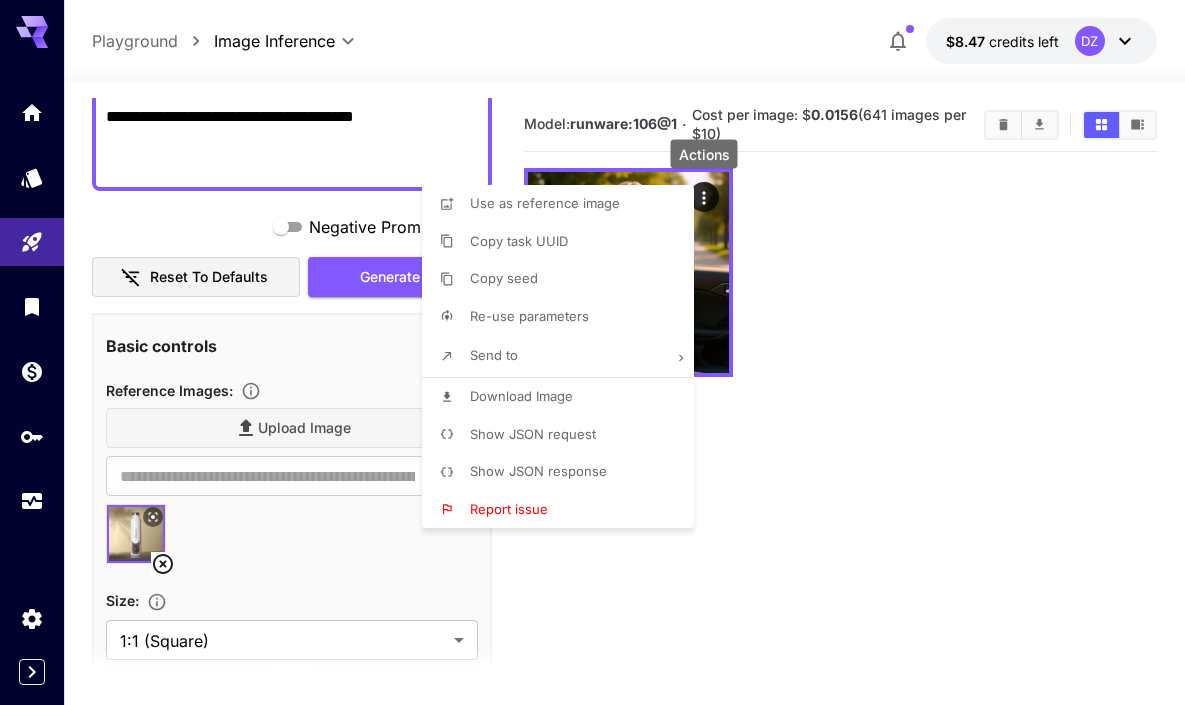 click on "Download Image" at bounding box center [564, 397] 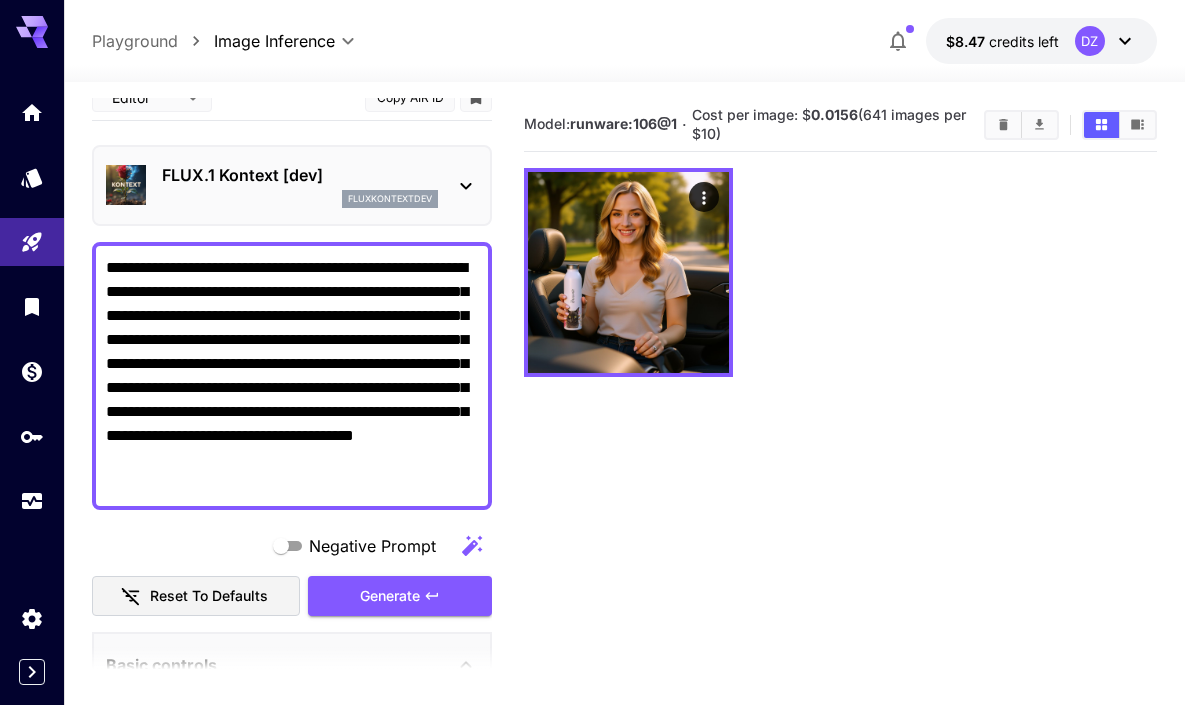 scroll, scrollTop: 0, scrollLeft: 0, axis: both 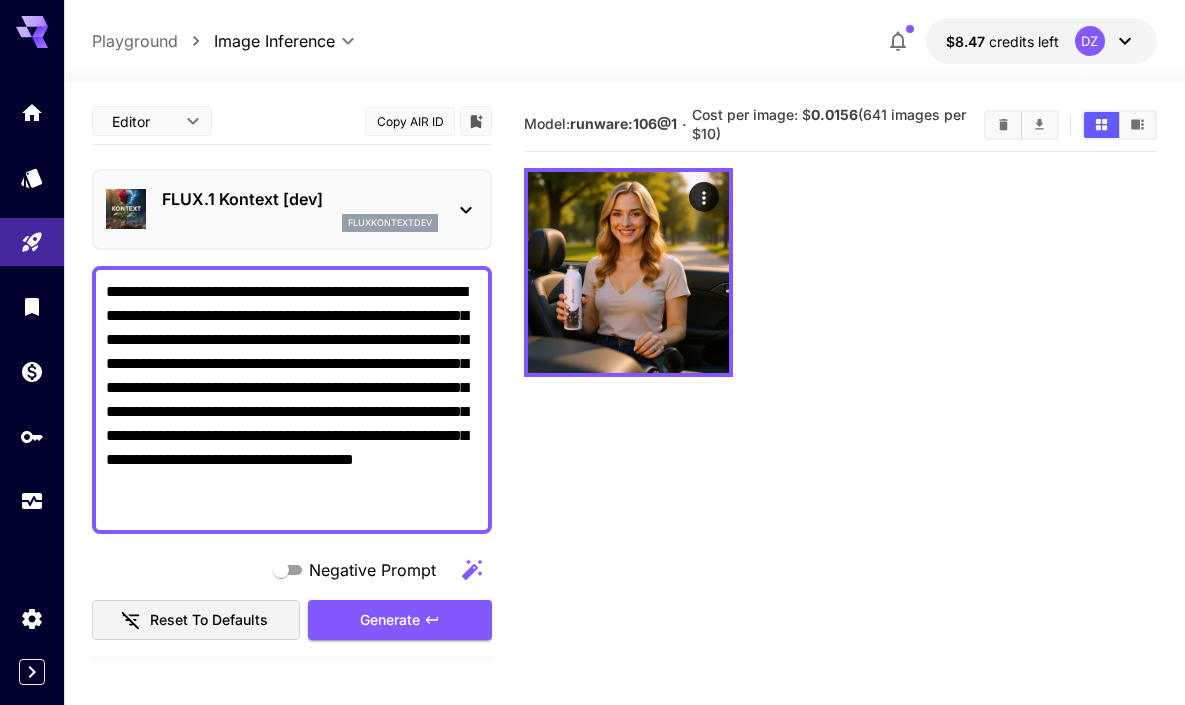 drag, startPoint x: 290, startPoint y: 168, endPoint x: 66, endPoint y: 118, distance: 229.51253 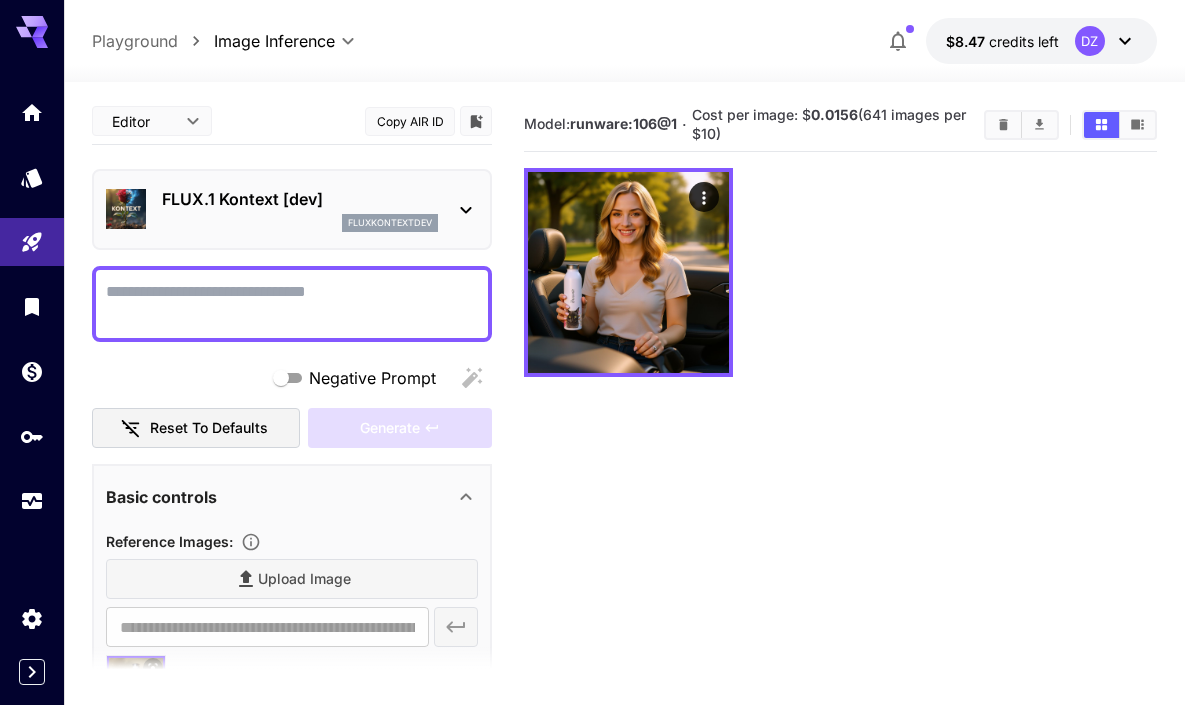 paste on "**********" 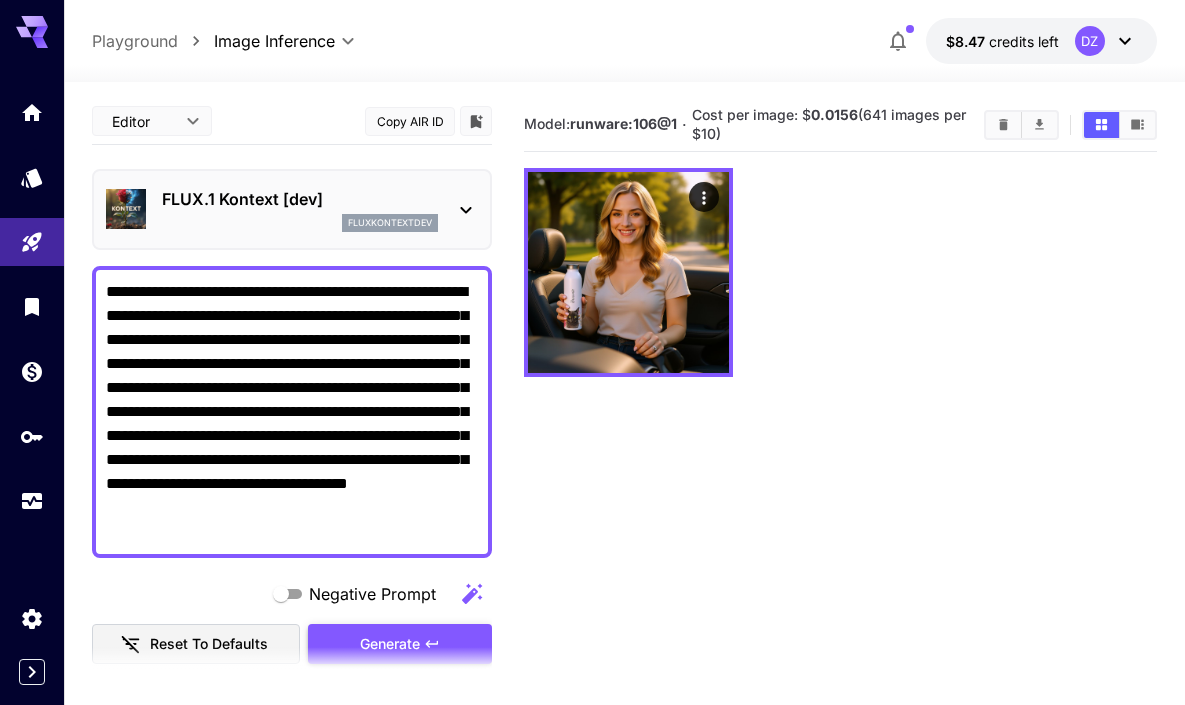 type on "**********" 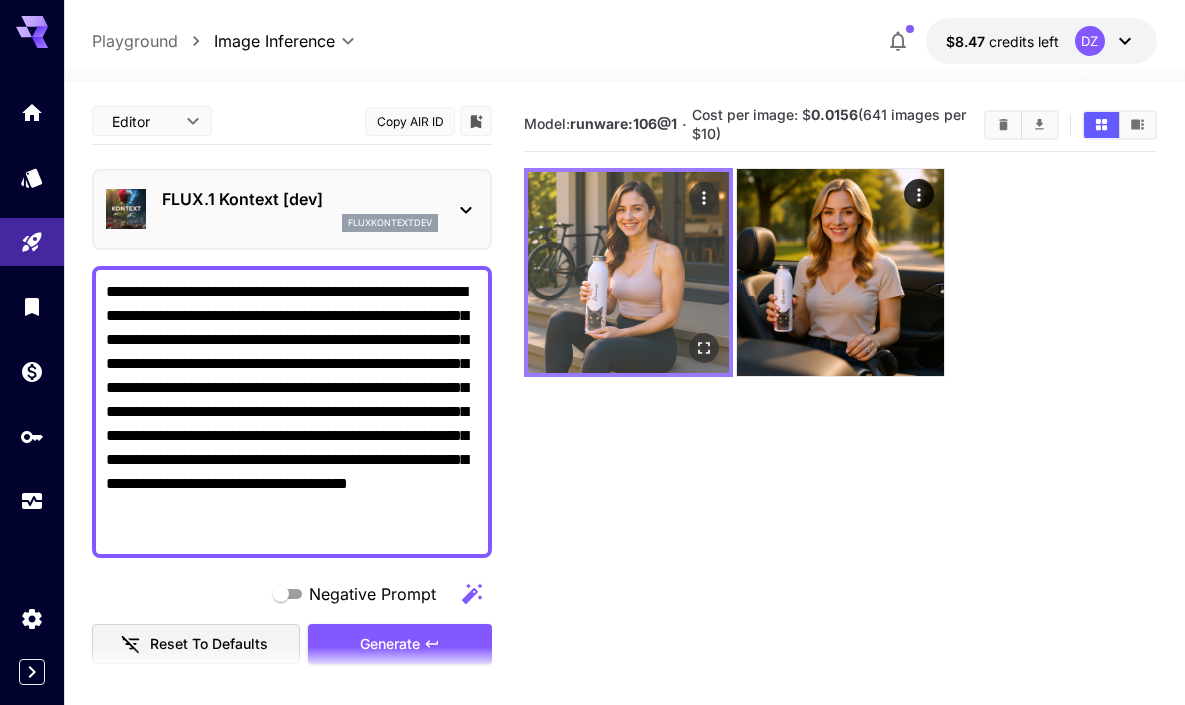 click at bounding box center [628, 272] 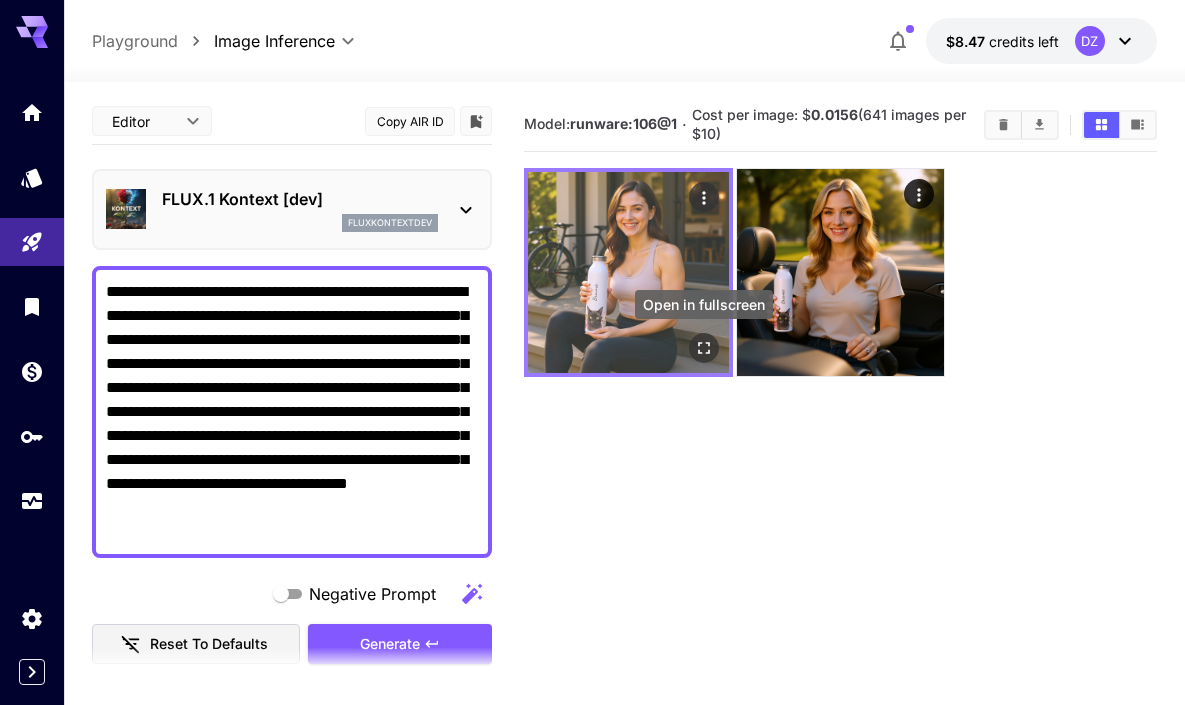 click 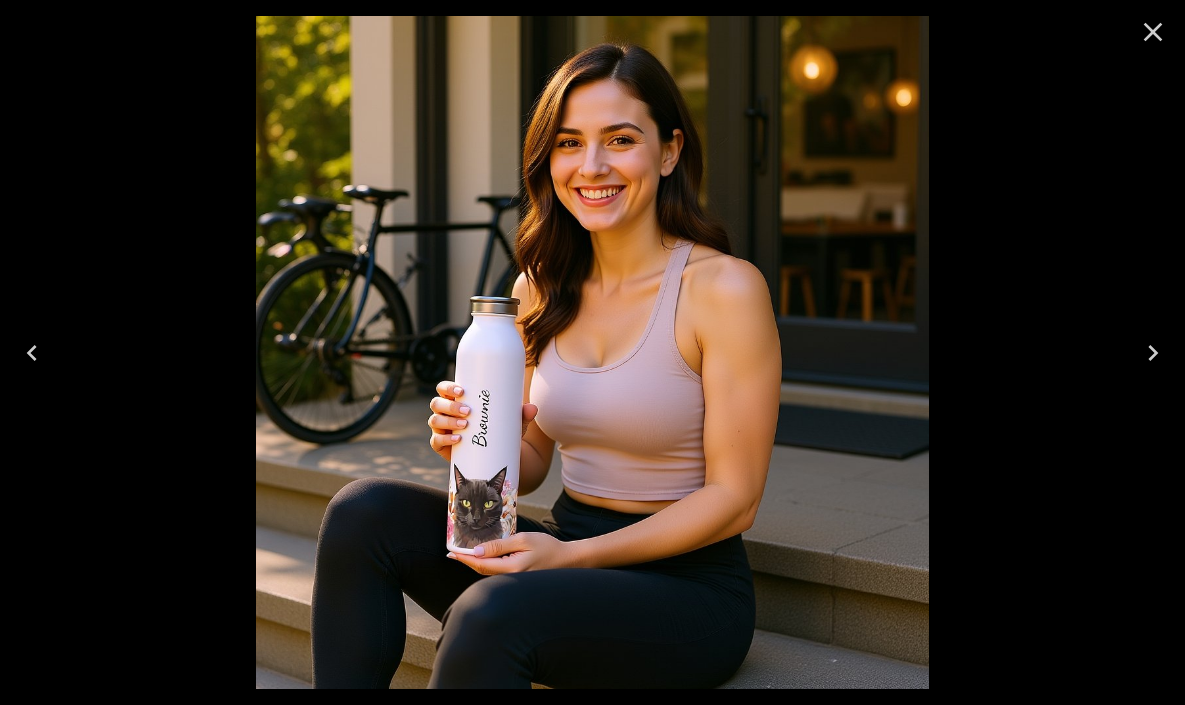 click at bounding box center (592, 352) 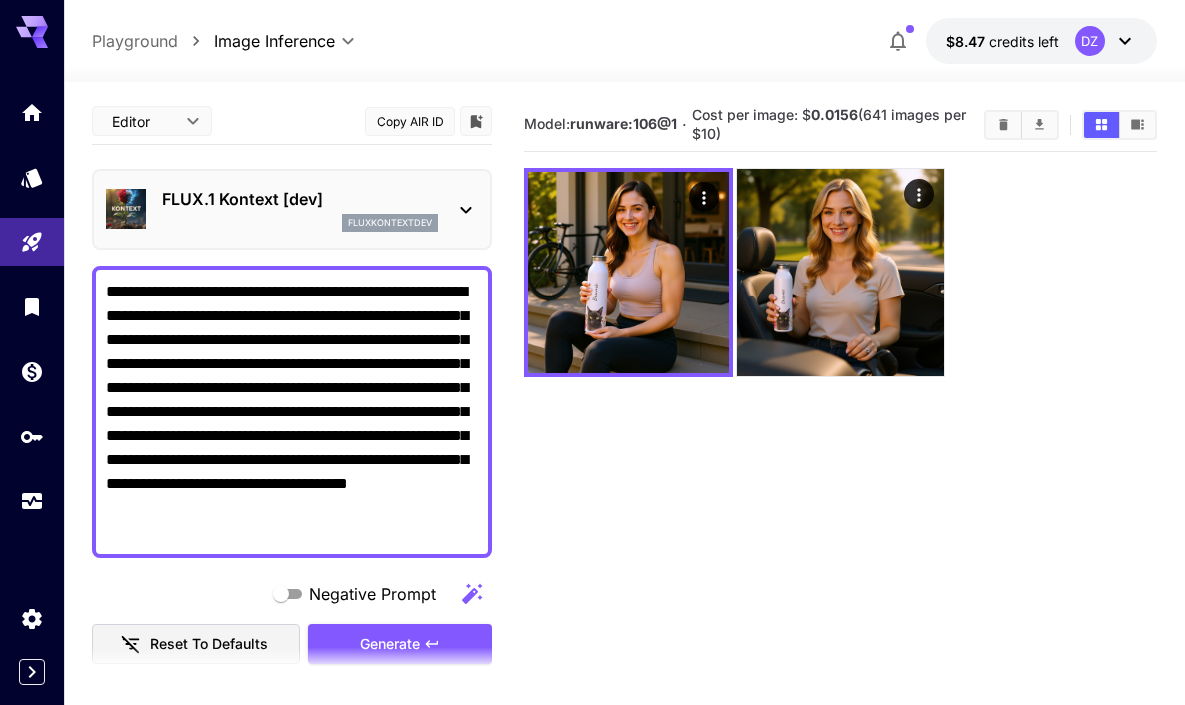 drag, startPoint x: 212, startPoint y: 538, endPoint x: 97, endPoint y: 277, distance: 285.2122 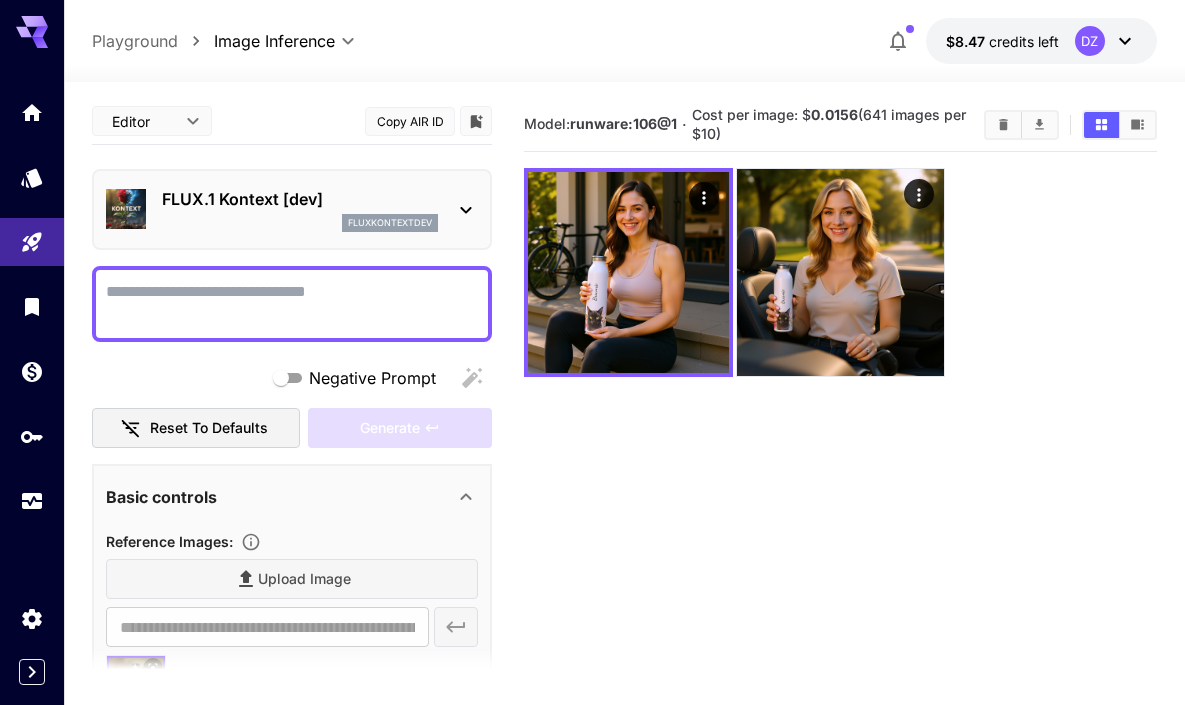 paste on "**********" 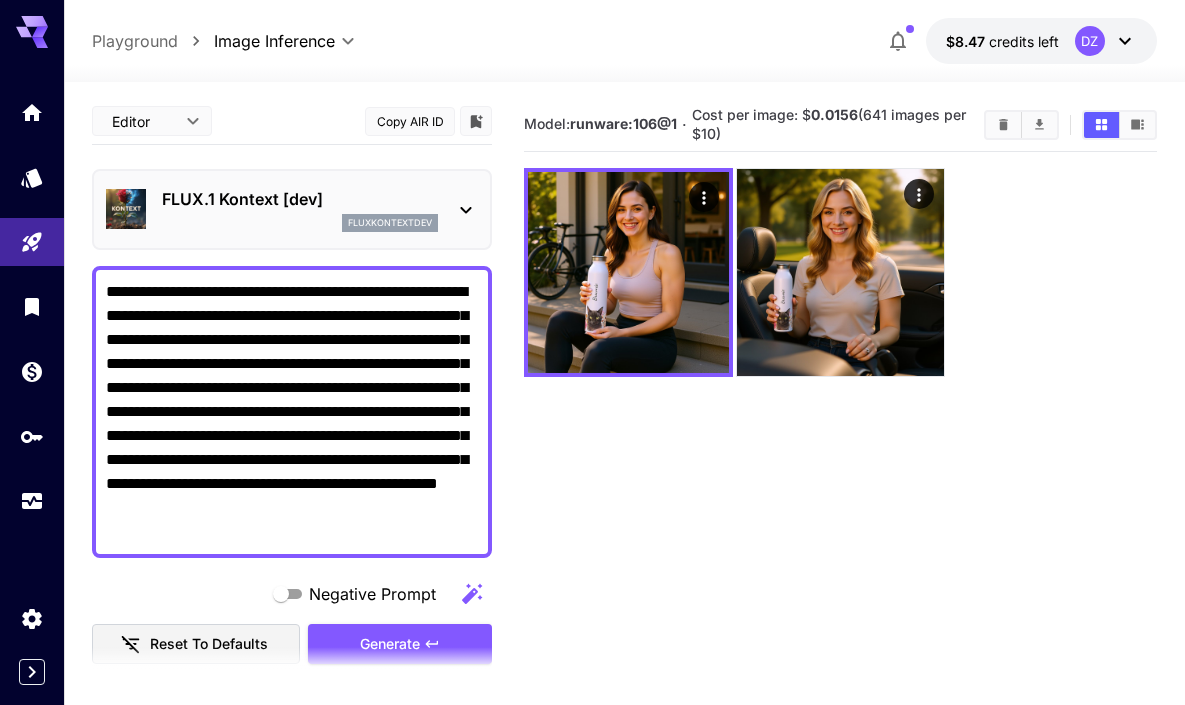 click on "**********" at bounding box center [292, 412] 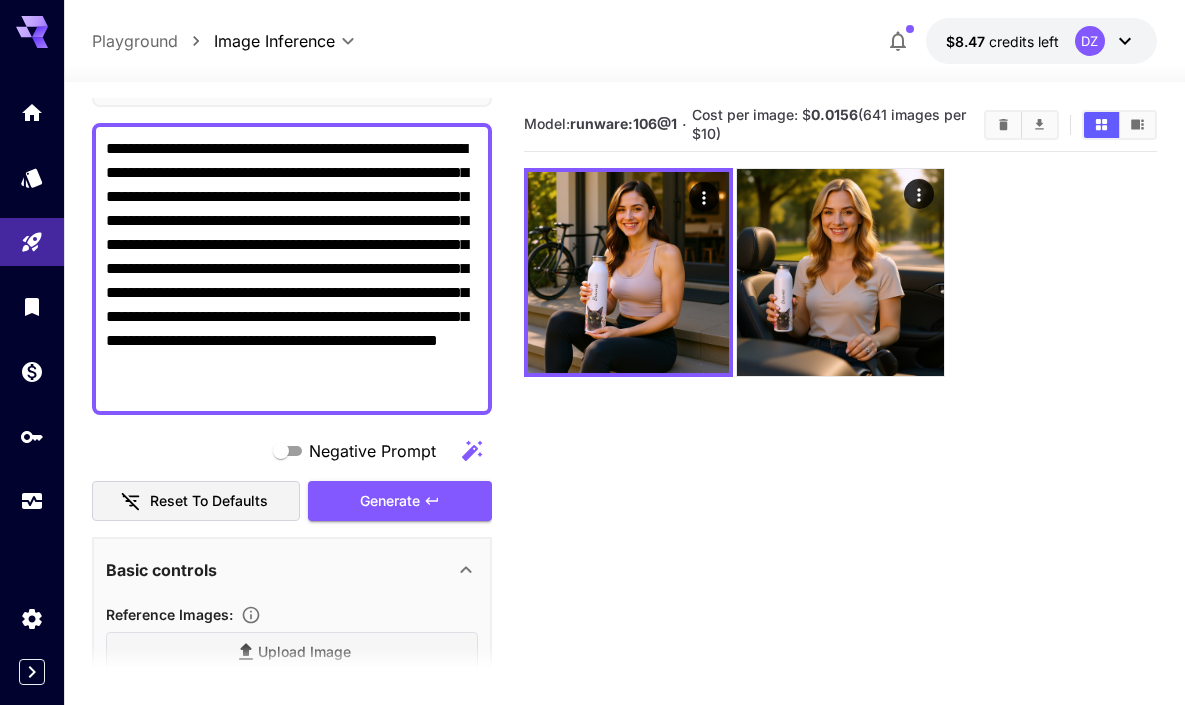 scroll, scrollTop: 153, scrollLeft: 0, axis: vertical 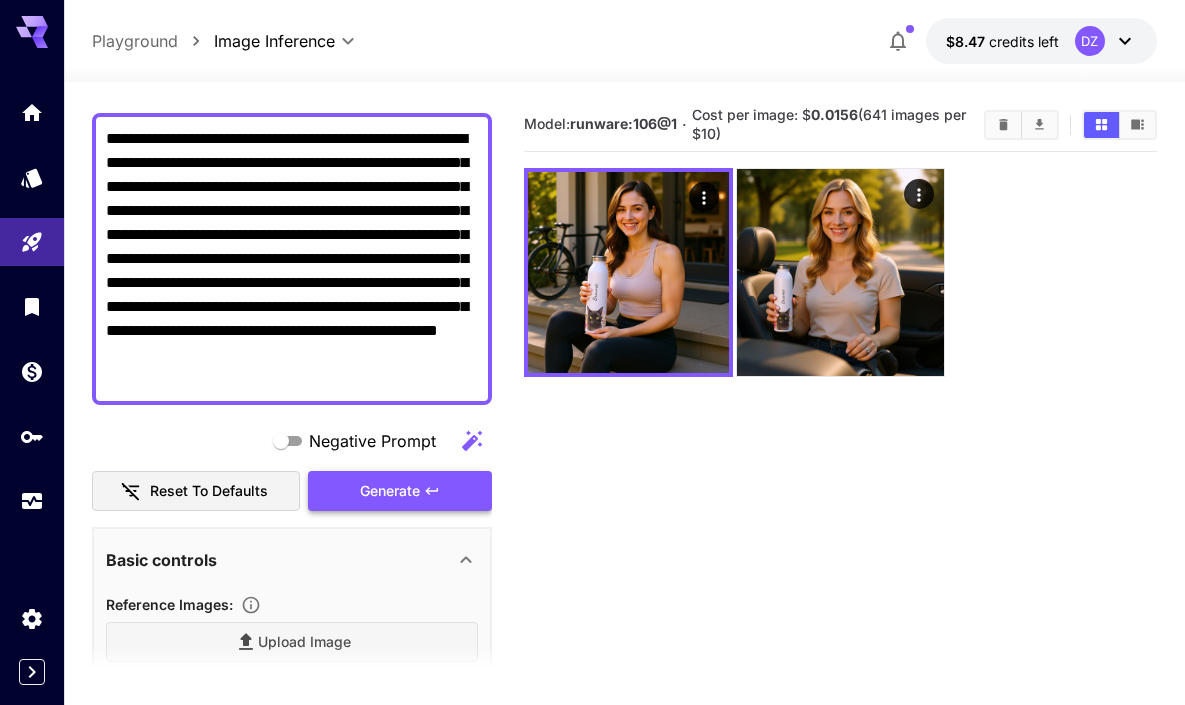 click on "Generate" at bounding box center (400, 491) 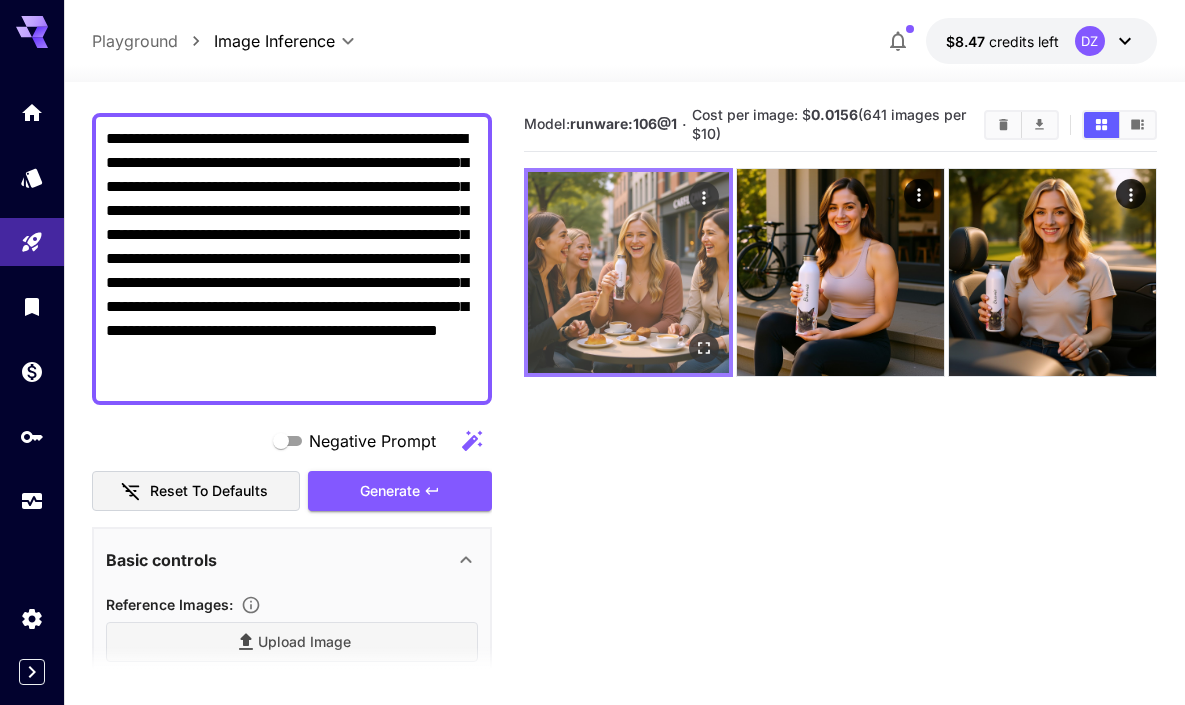 click at bounding box center [628, 272] 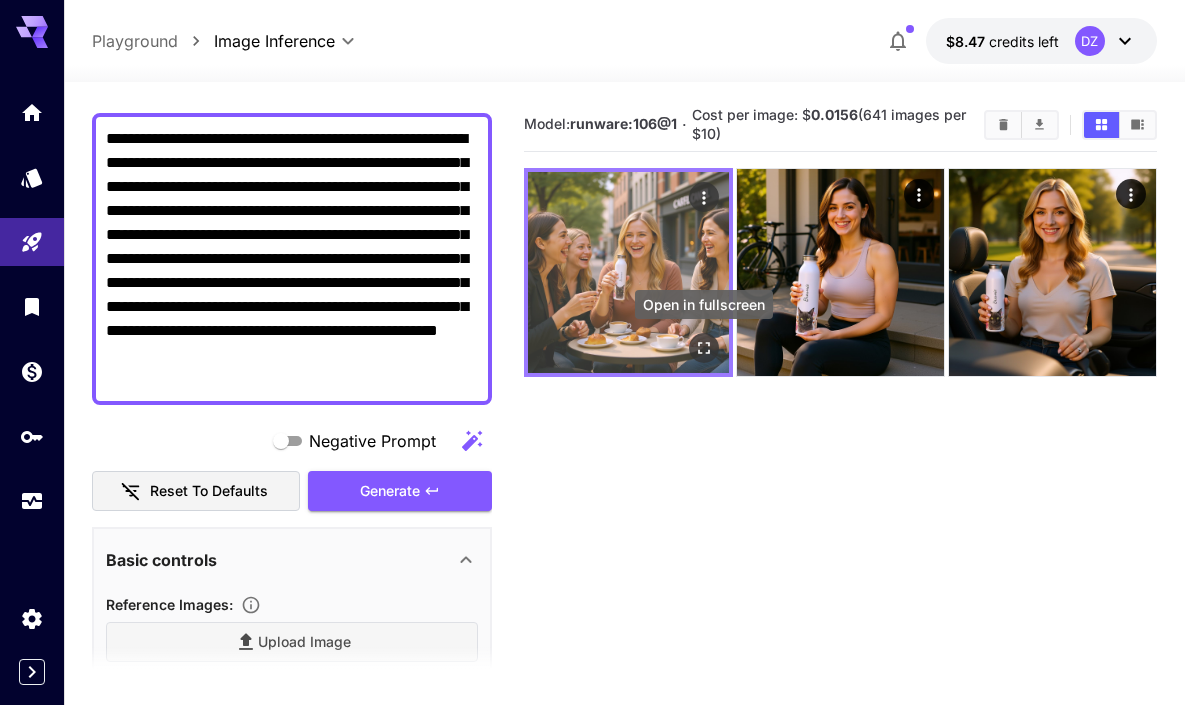 click 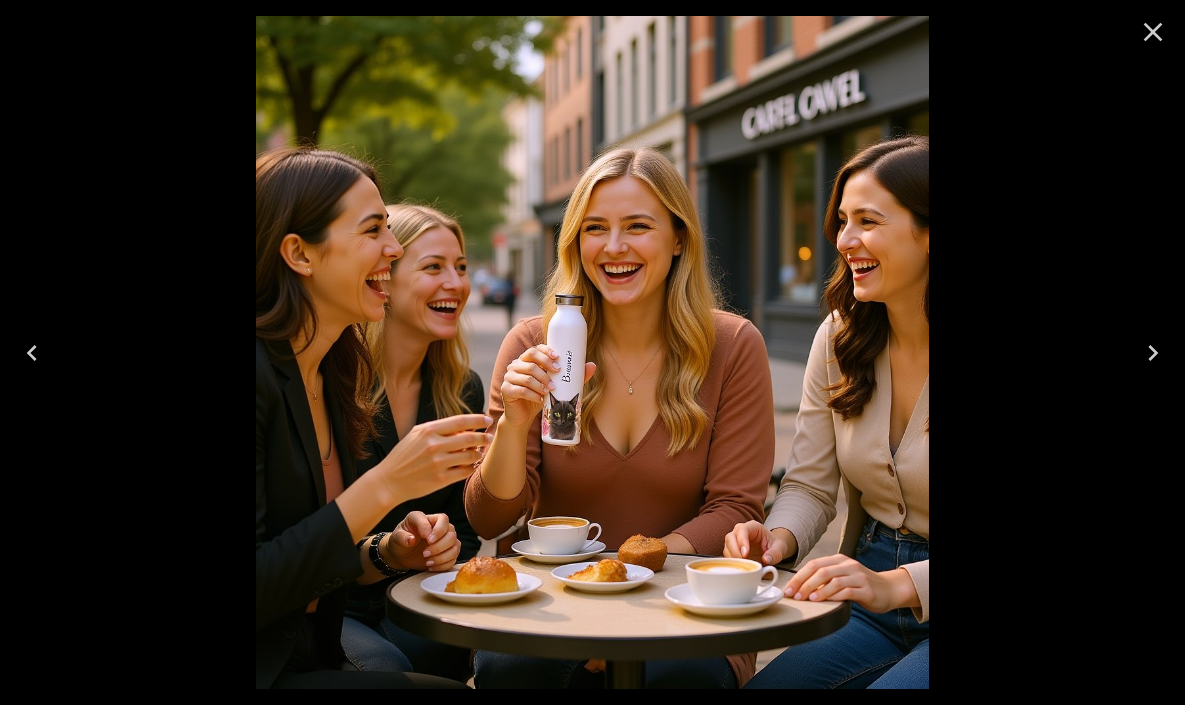click at bounding box center (592, 352) 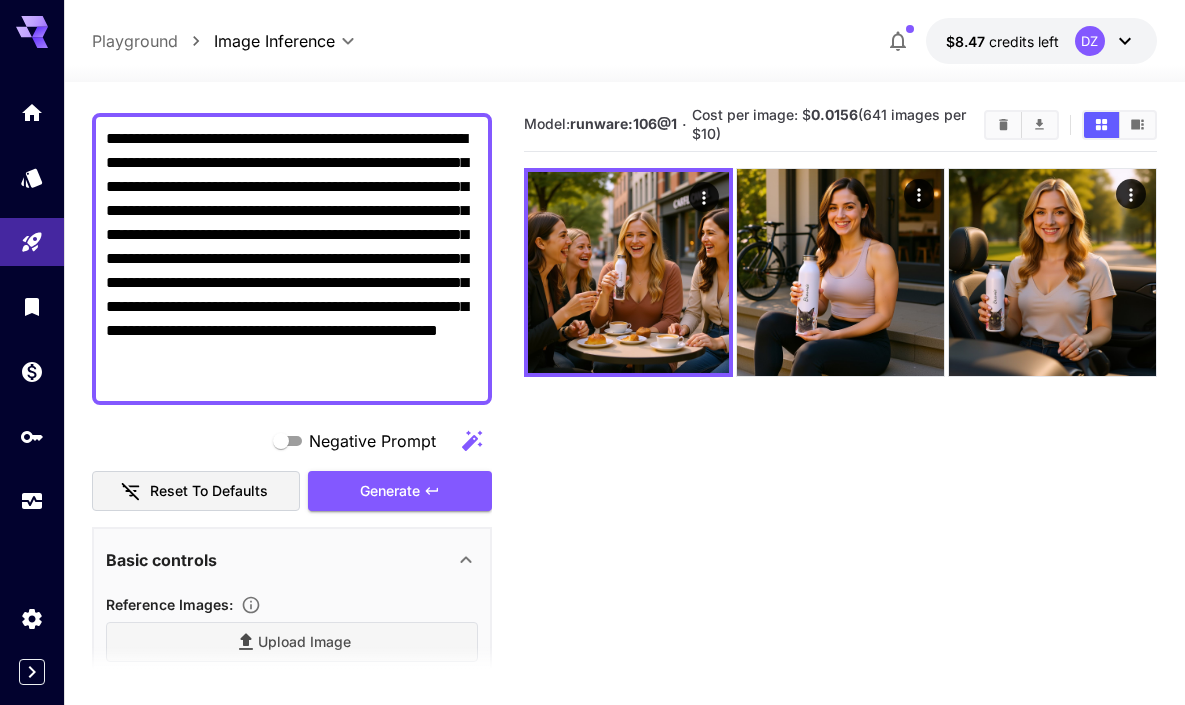 drag, startPoint x: 256, startPoint y: 382, endPoint x: 93, endPoint y: 108, distance: 318.8181 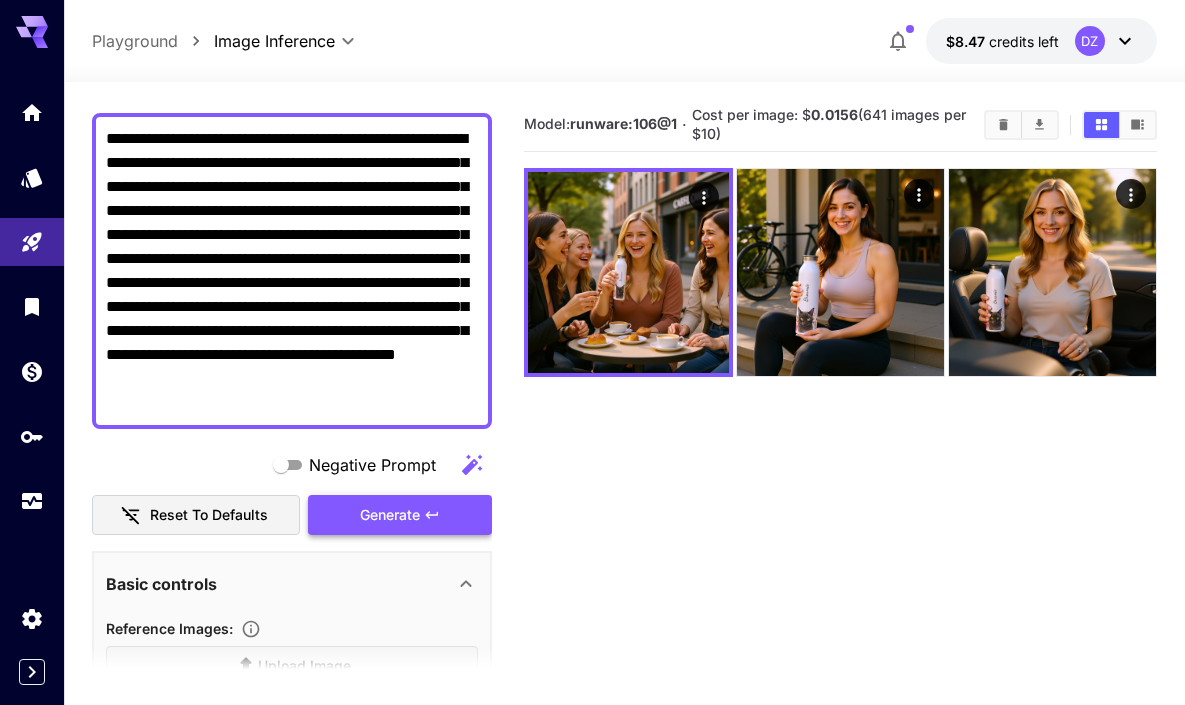 type on "**********" 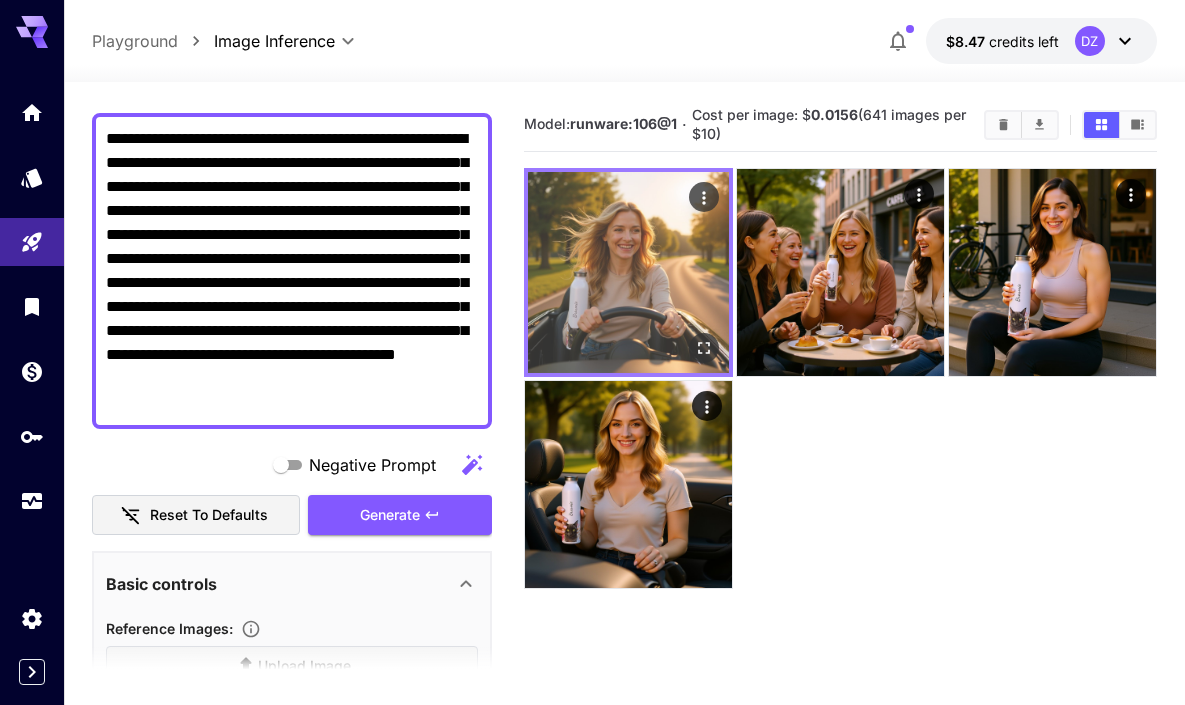 click at bounding box center [628, 272] 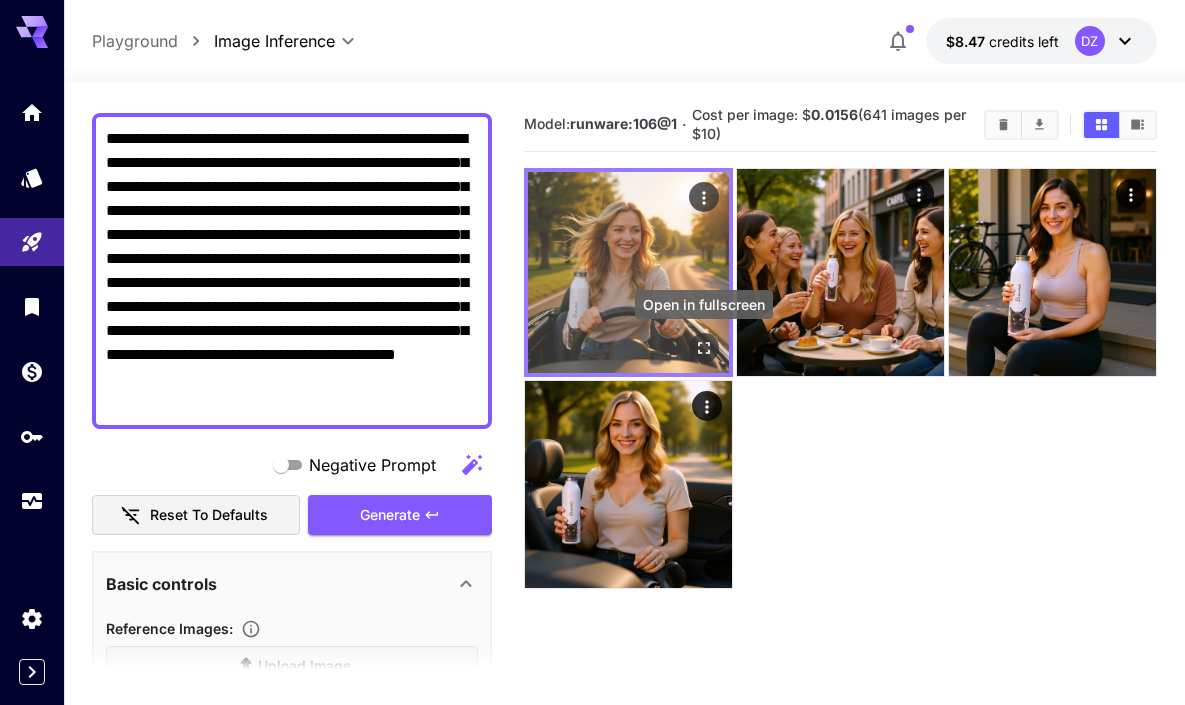 click at bounding box center [704, 348] 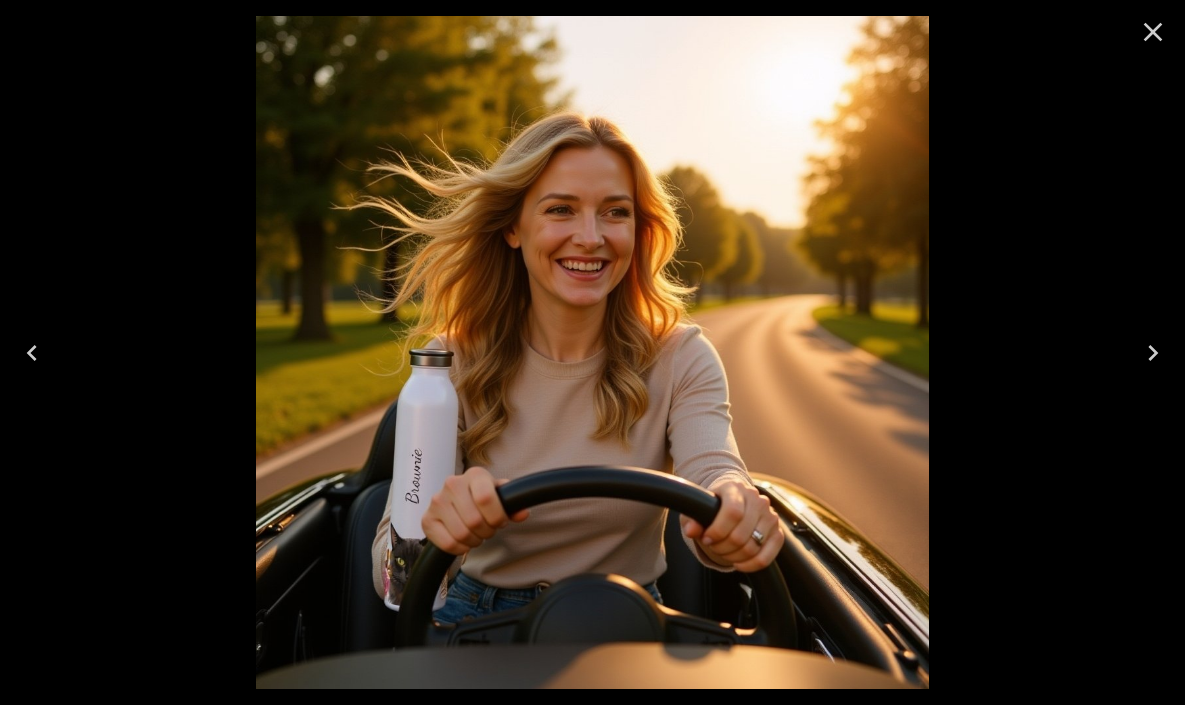 click at bounding box center (592, 352) 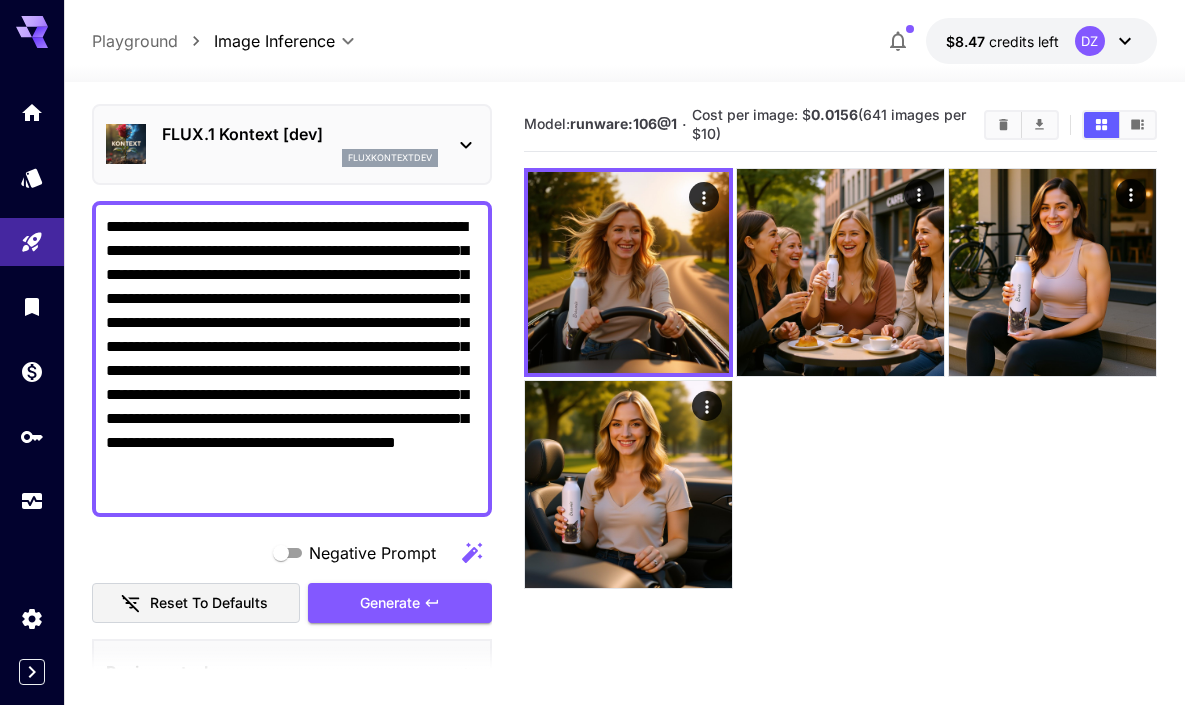 scroll, scrollTop: 0, scrollLeft: 0, axis: both 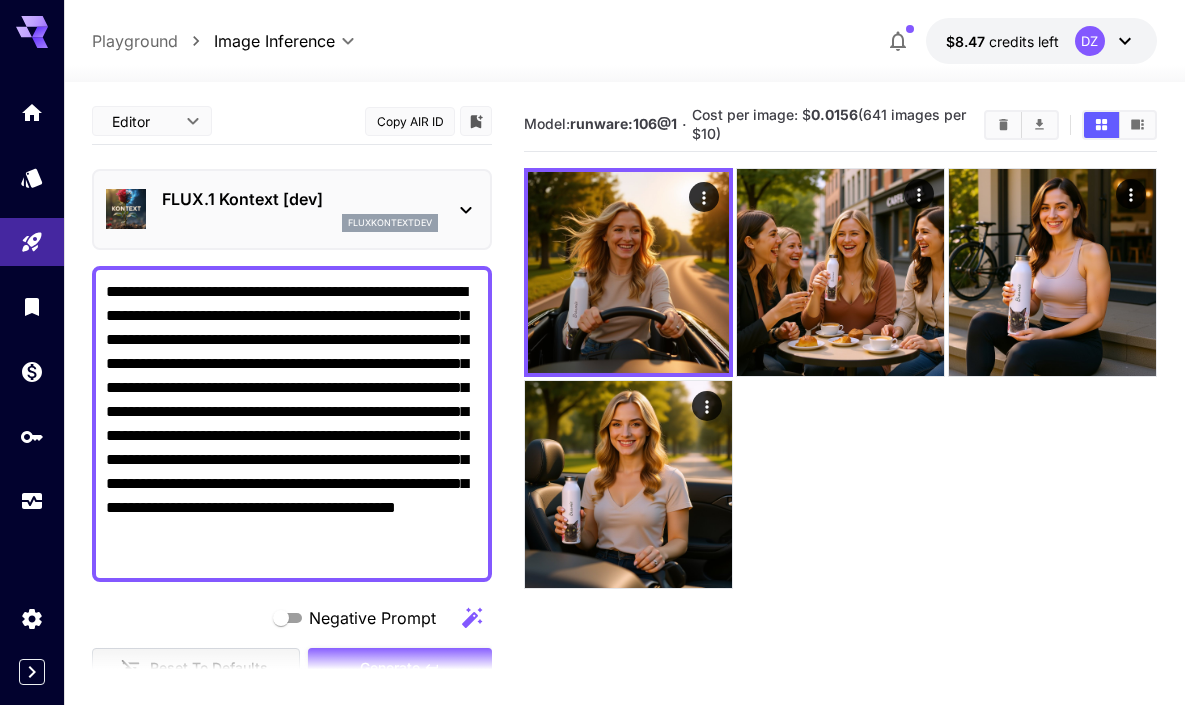 click 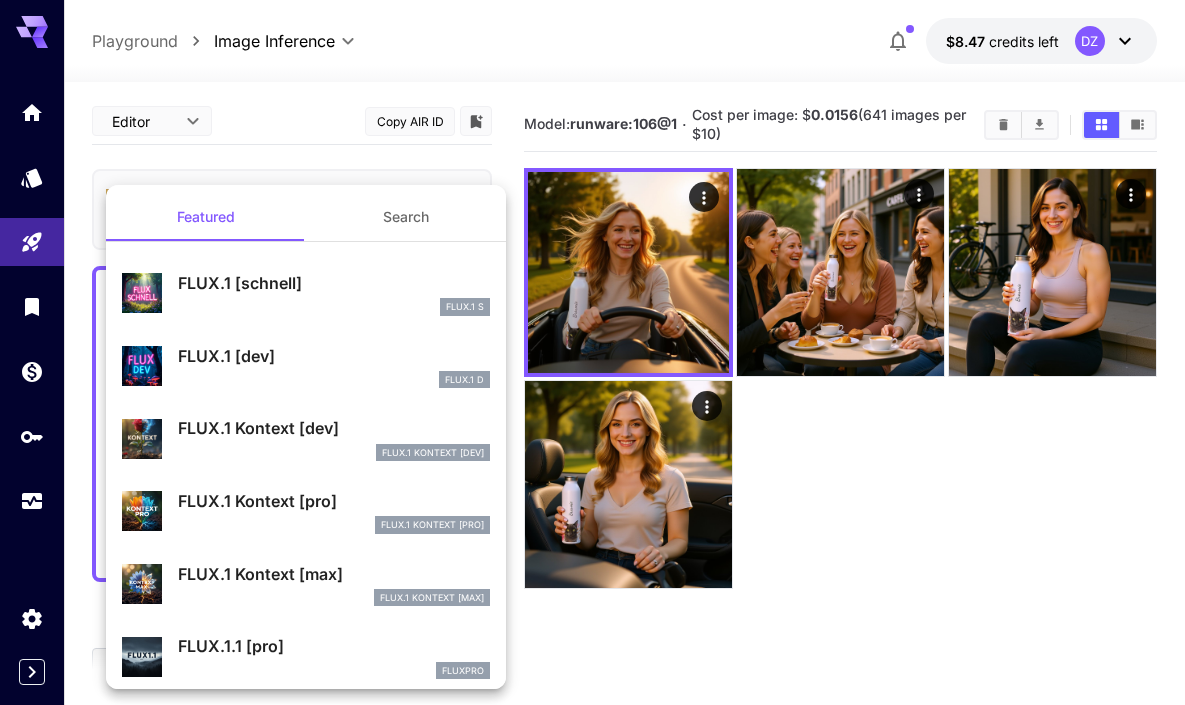 click on "FLUX.1 Kontext [pro]" at bounding box center (334, 501) 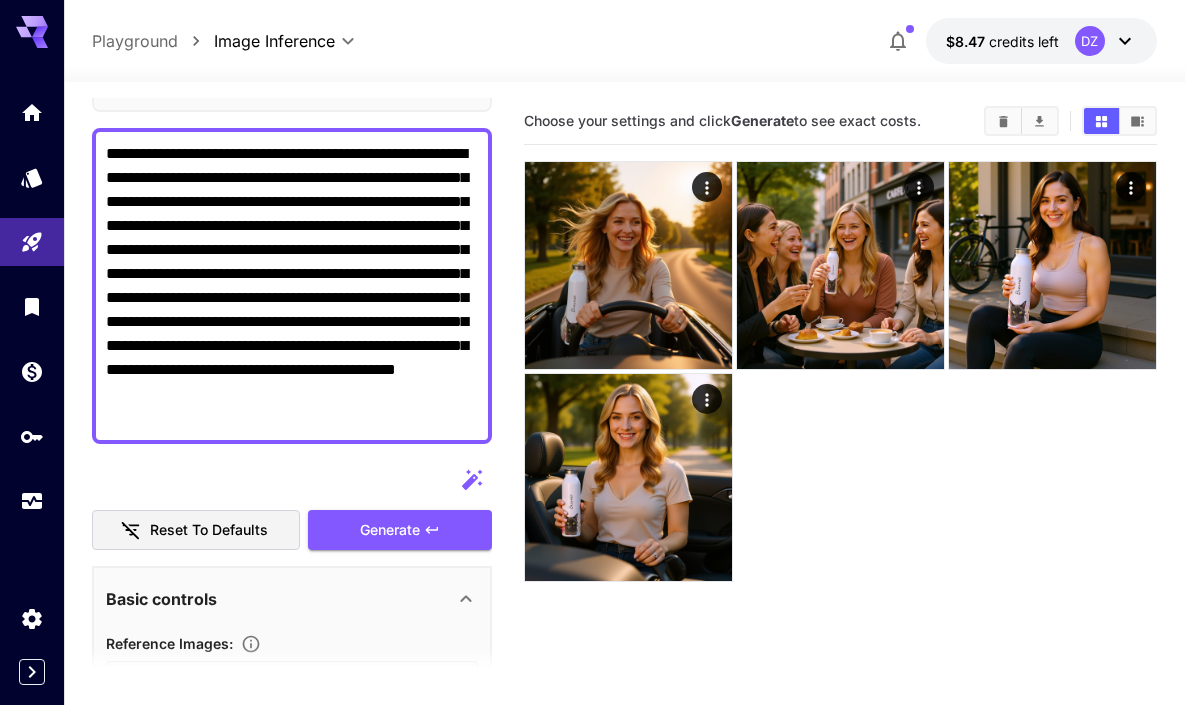 scroll, scrollTop: 225, scrollLeft: 0, axis: vertical 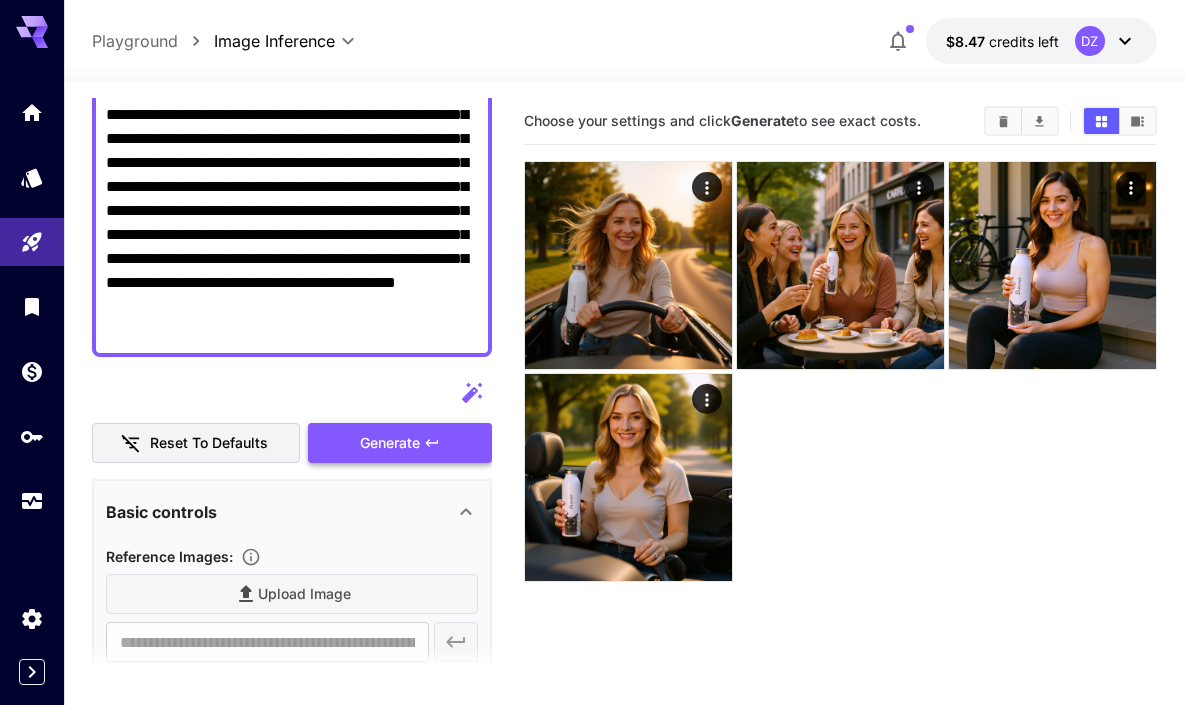 click on "Generate" at bounding box center (400, 443) 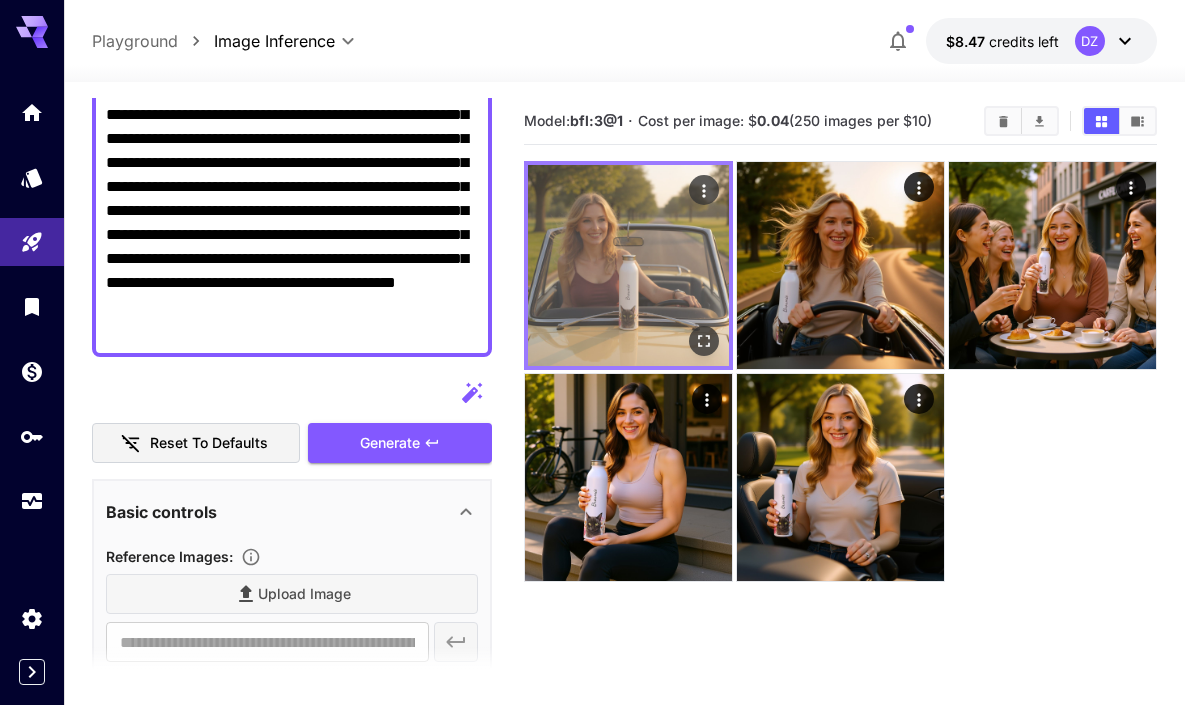 click at bounding box center [628, 265] 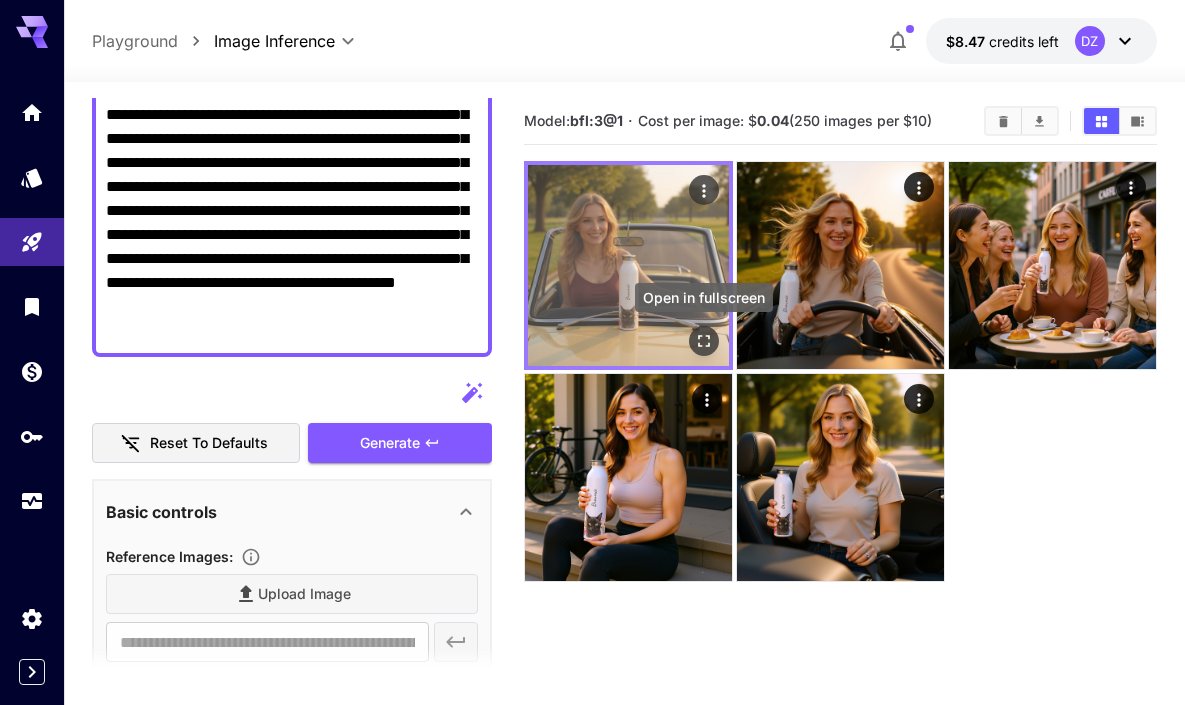 click 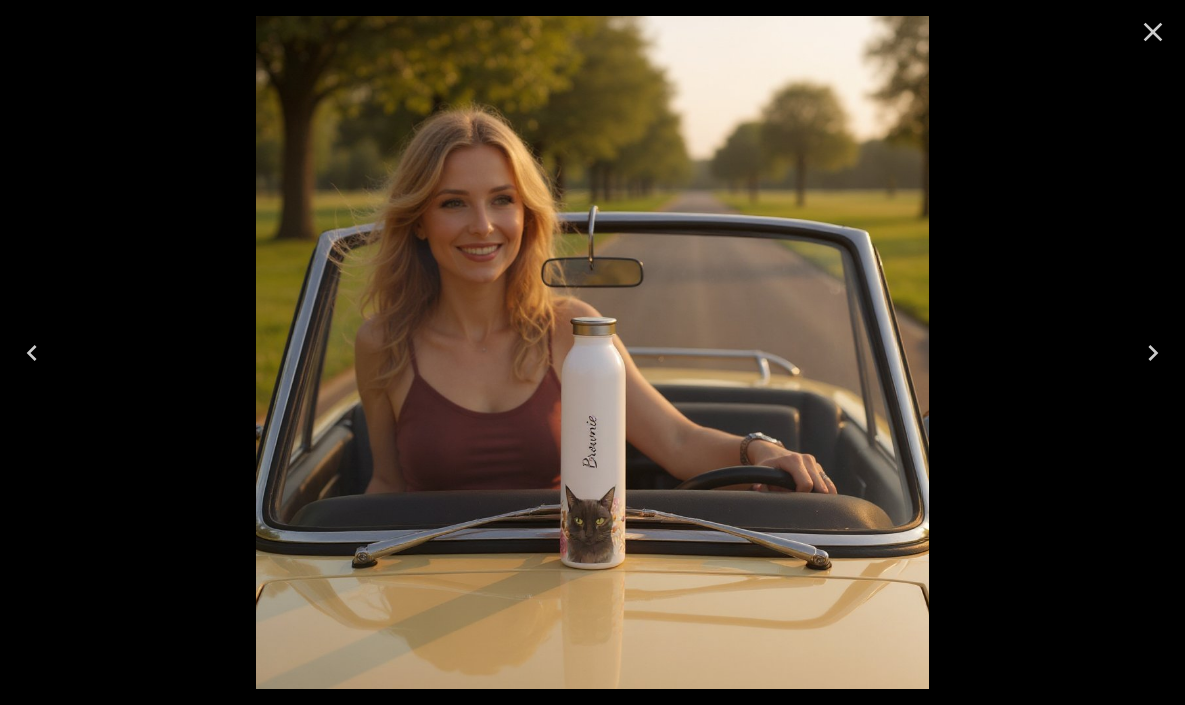 click at bounding box center [592, 352] 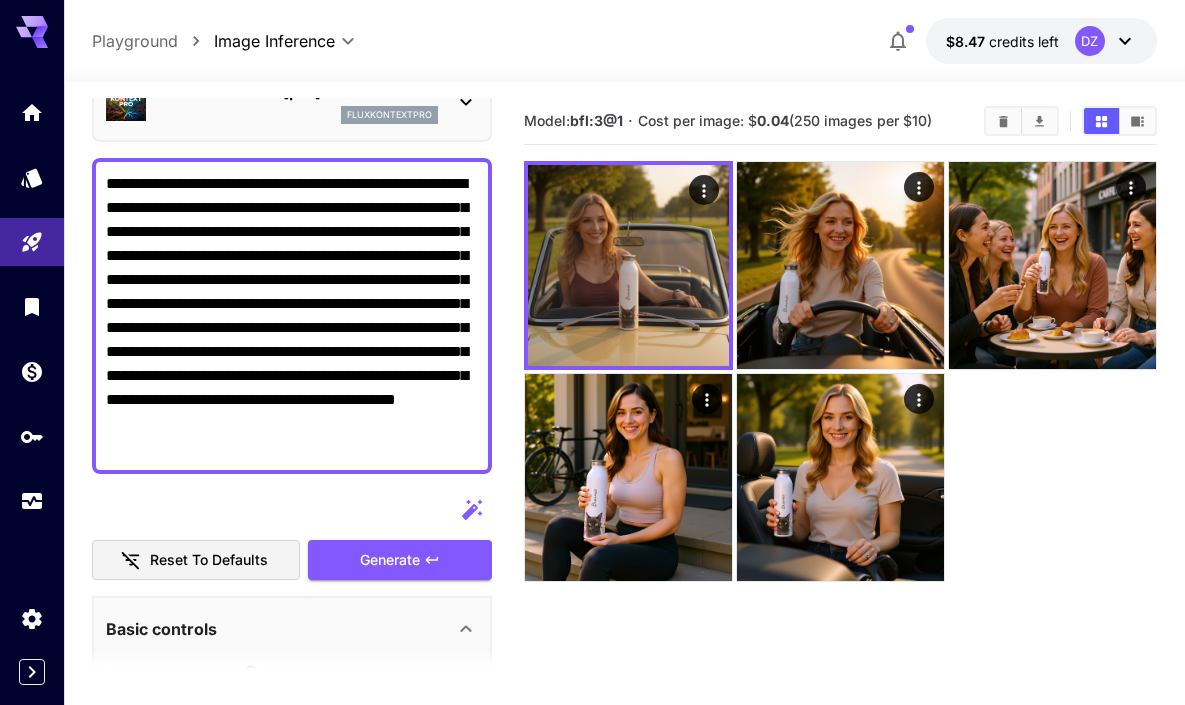 scroll, scrollTop: 90, scrollLeft: 0, axis: vertical 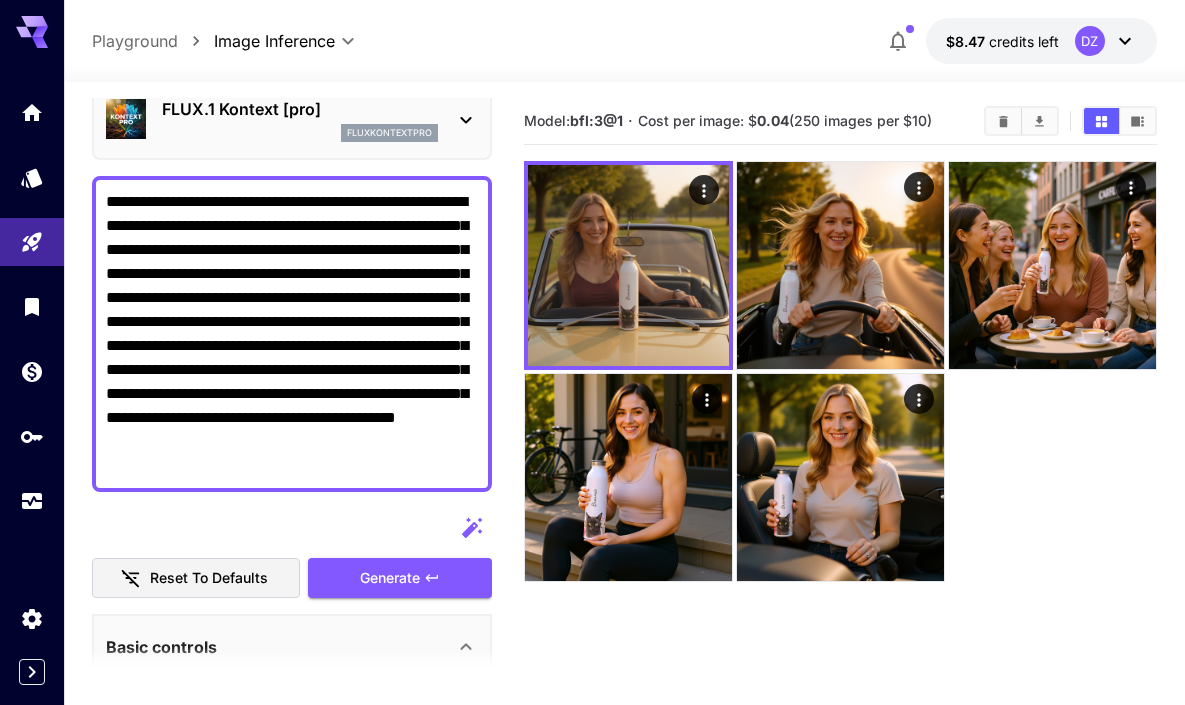 click on "**********" at bounding box center (292, 334) 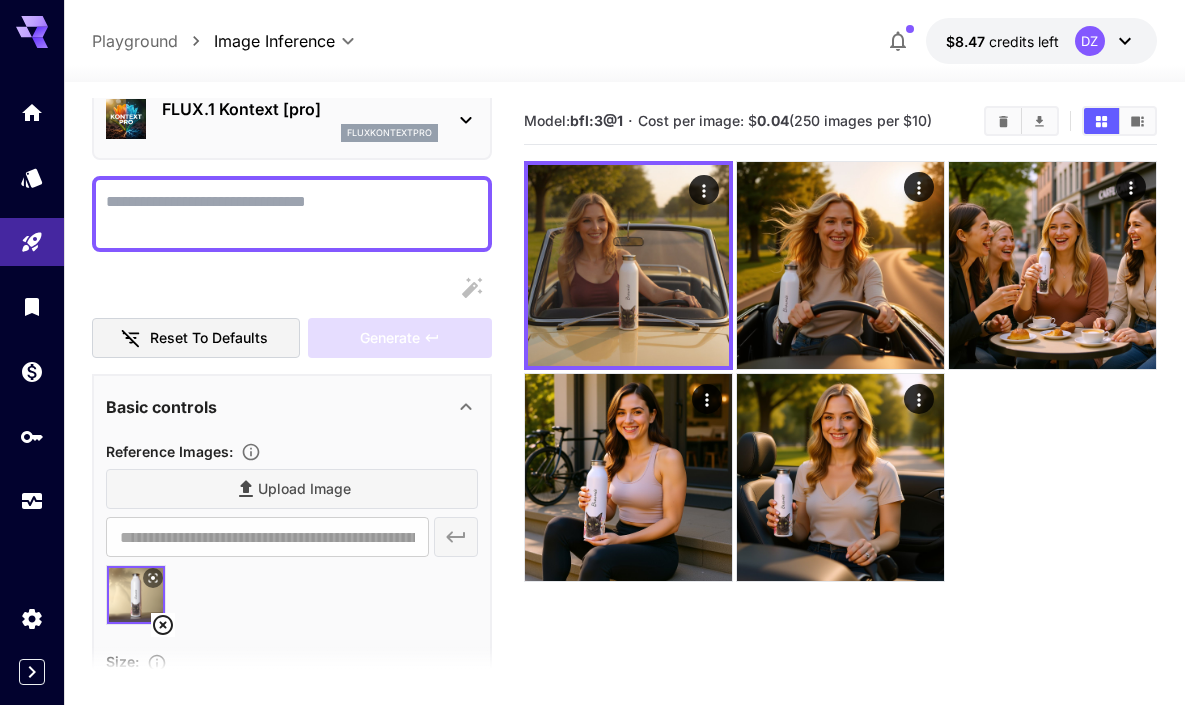 paste on "**********" 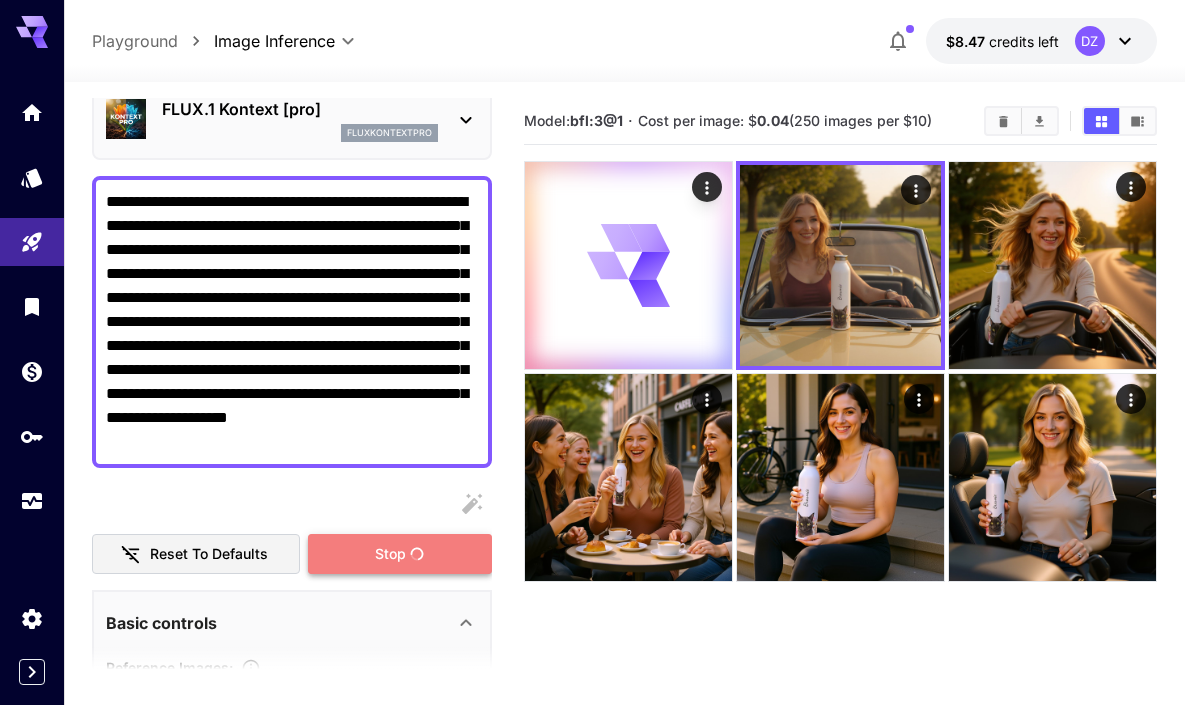 click on "Stop" at bounding box center (390, 554) 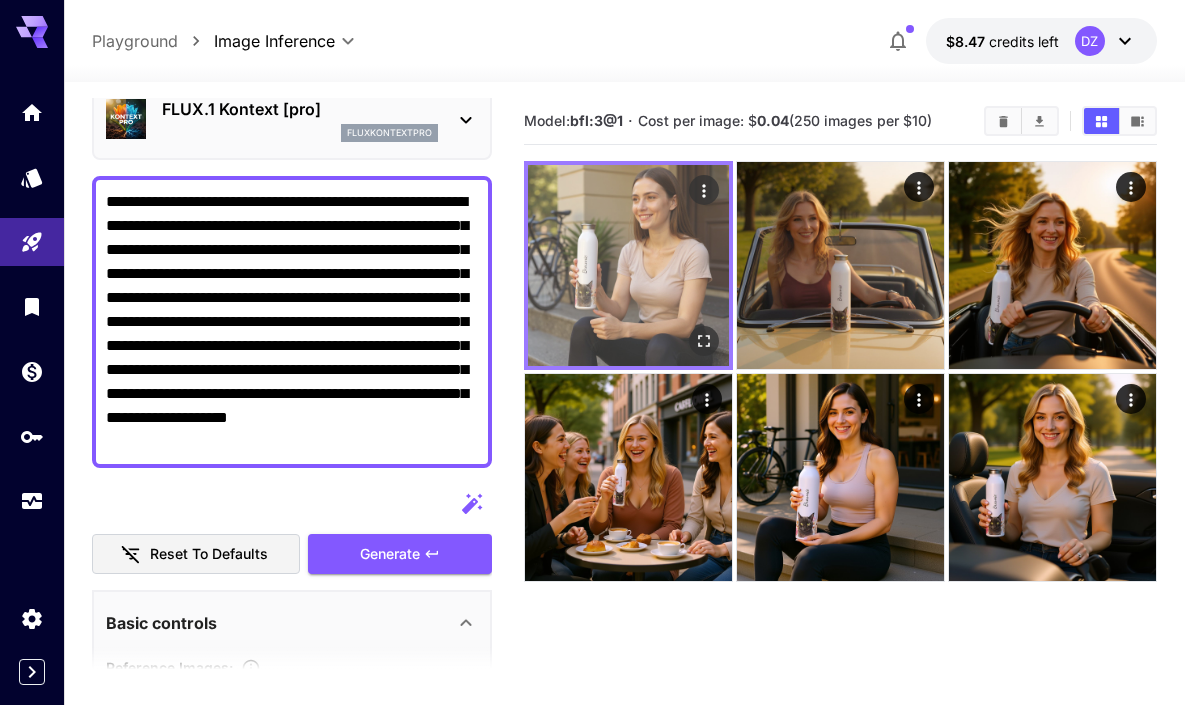click at bounding box center [628, 265] 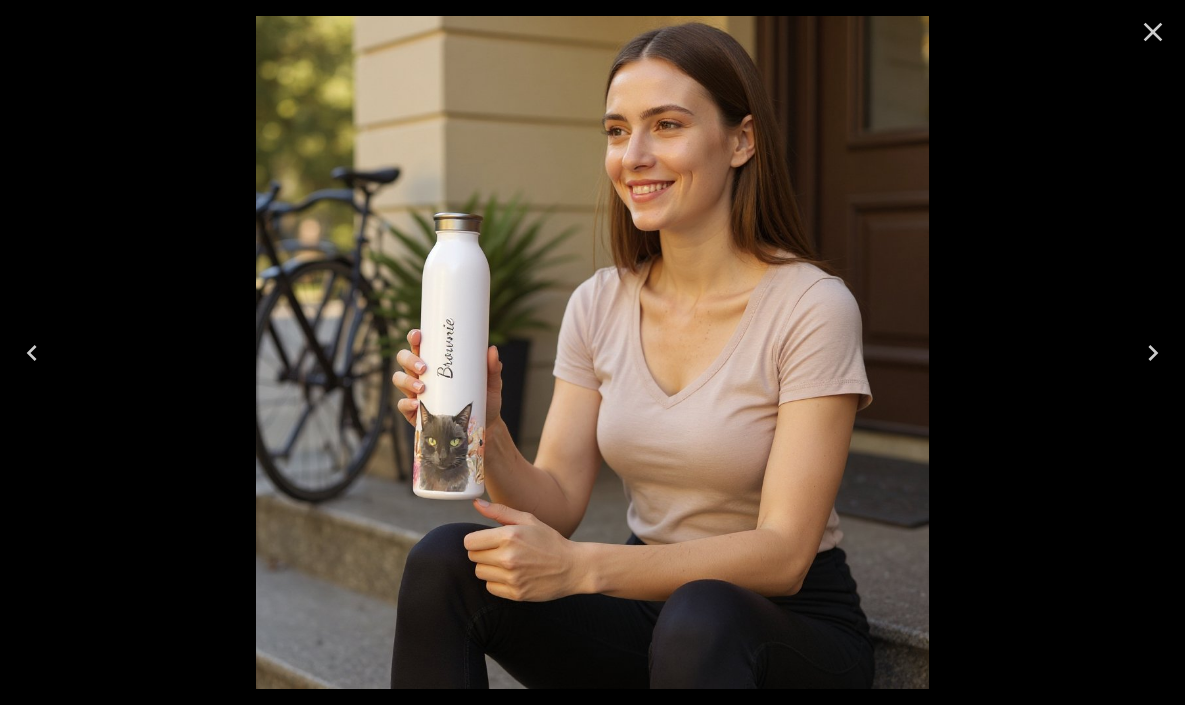 click 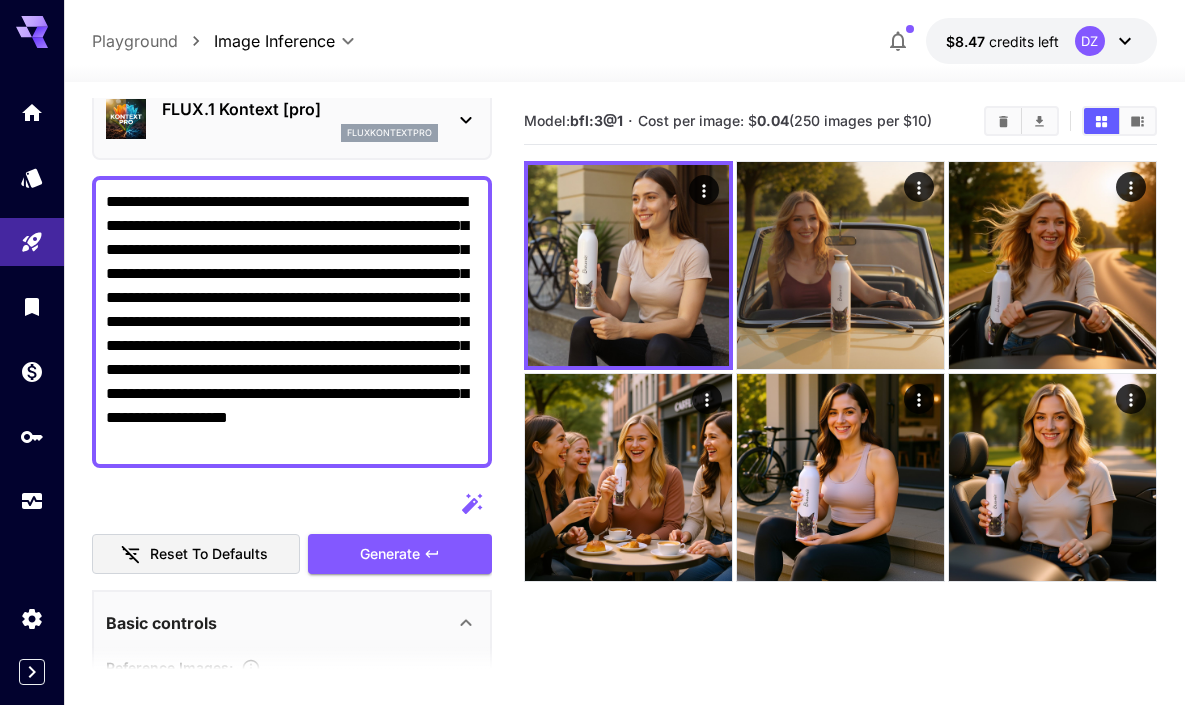 click 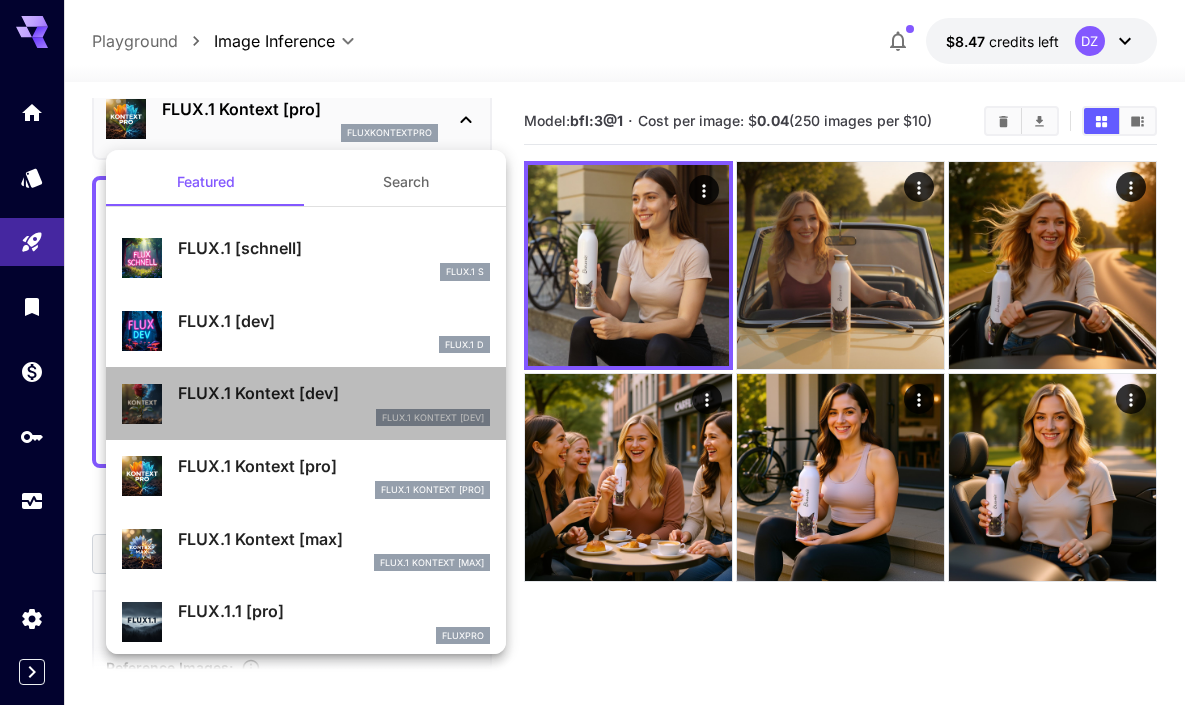 click on "FLUX.1 Kontext [dev]" at bounding box center [334, 393] 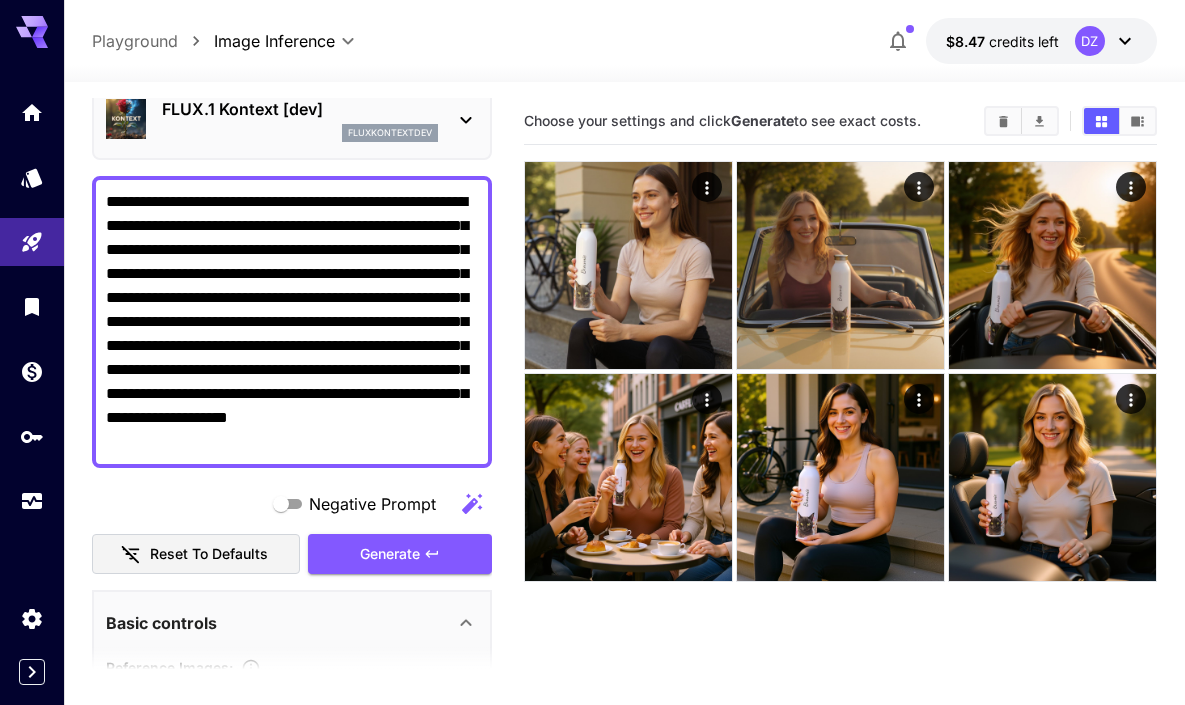 scroll, scrollTop: 110, scrollLeft: 0, axis: vertical 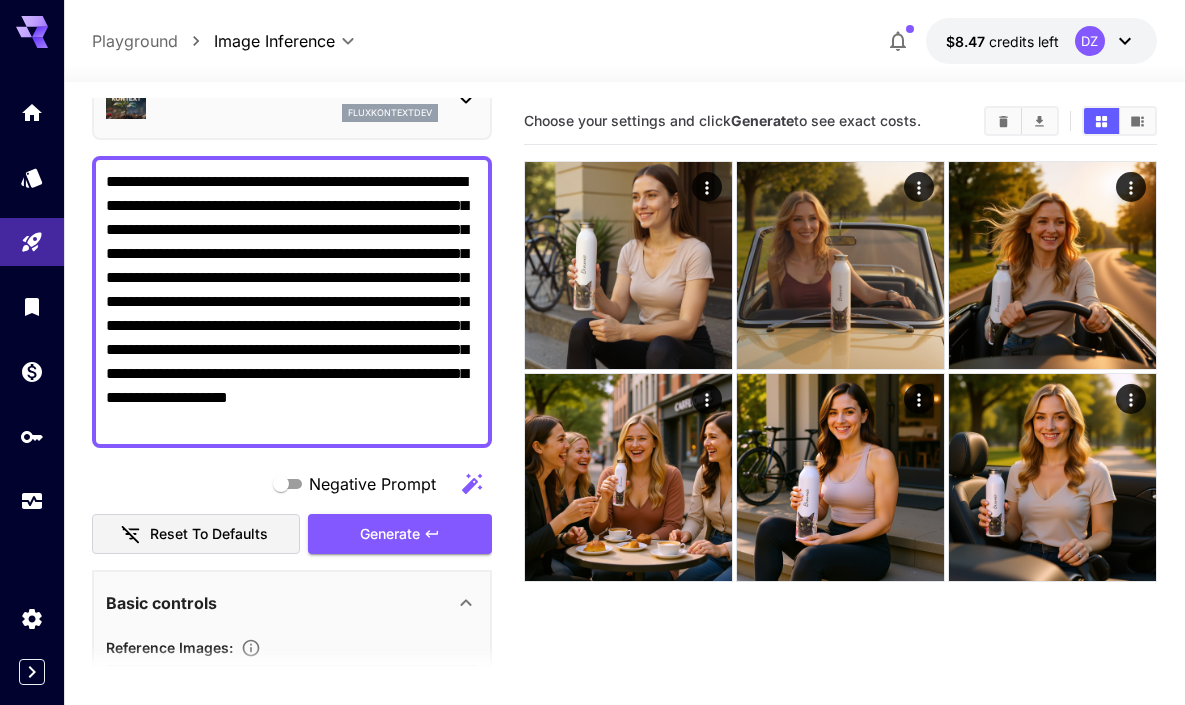 drag, startPoint x: 357, startPoint y: 325, endPoint x: 382, endPoint y: 349, distance: 34.655445 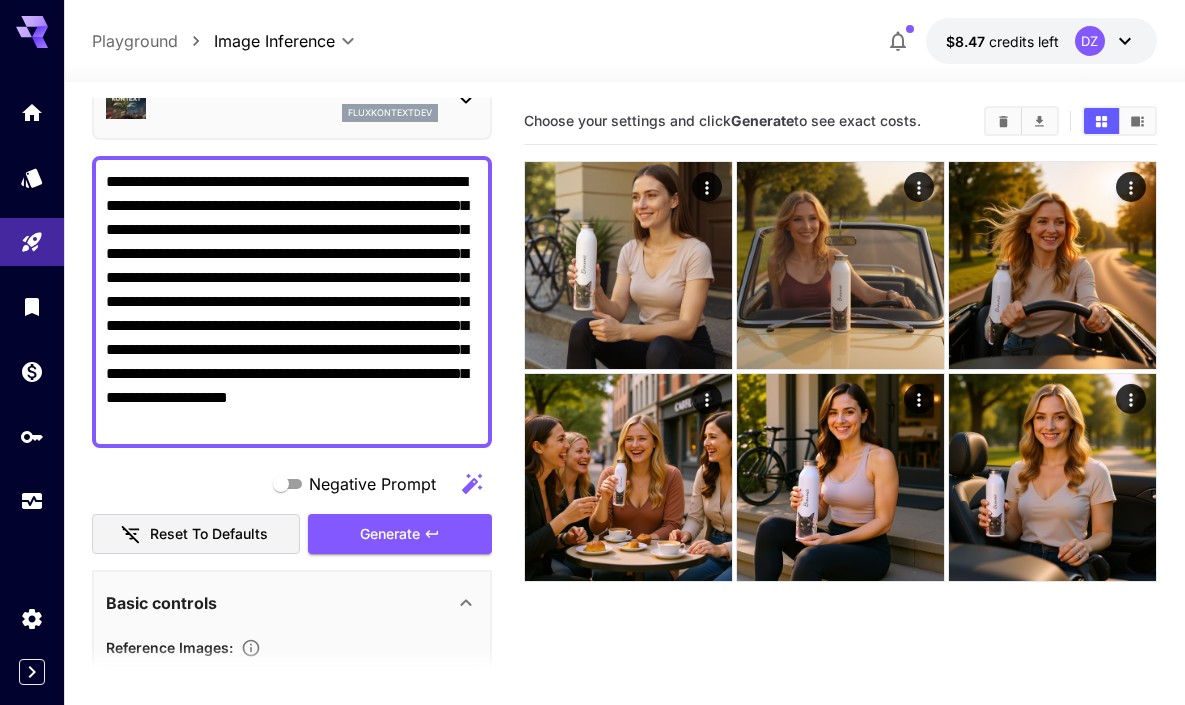 click on "**********" at bounding box center (292, 302) 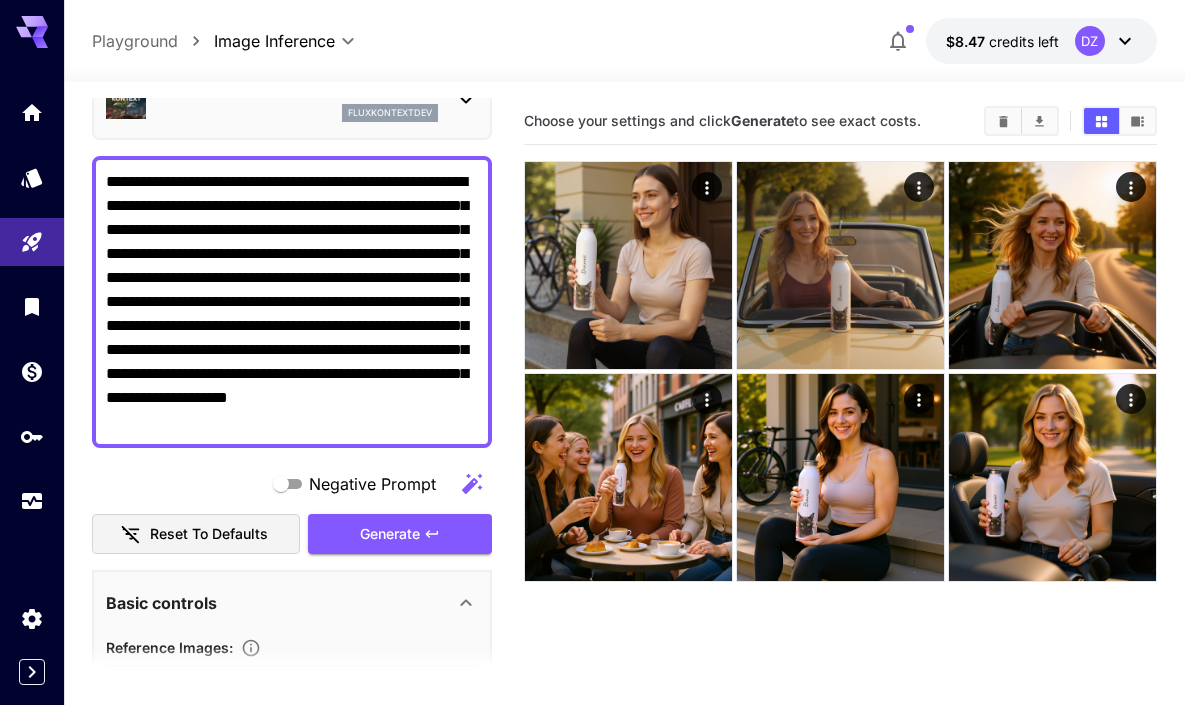 click on "**********" at bounding box center [292, 302] 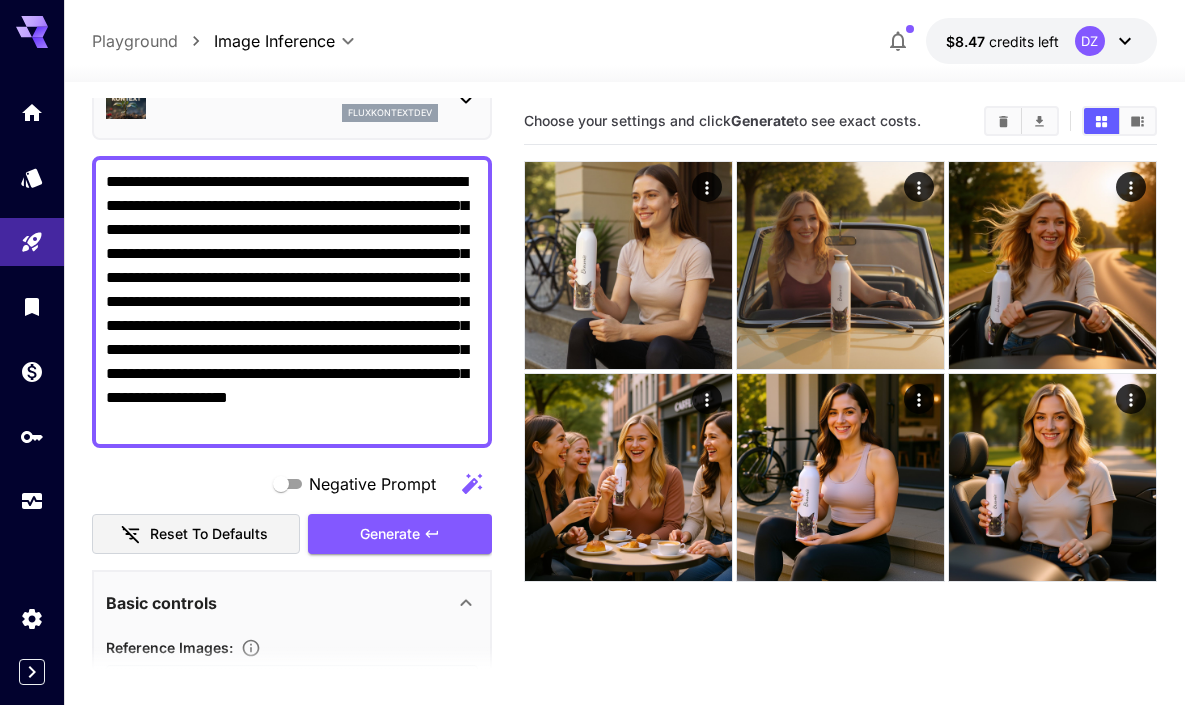 drag, startPoint x: 285, startPoint y: 372, endPoint x: 477, endPoint y: 398, distance: 193.75243 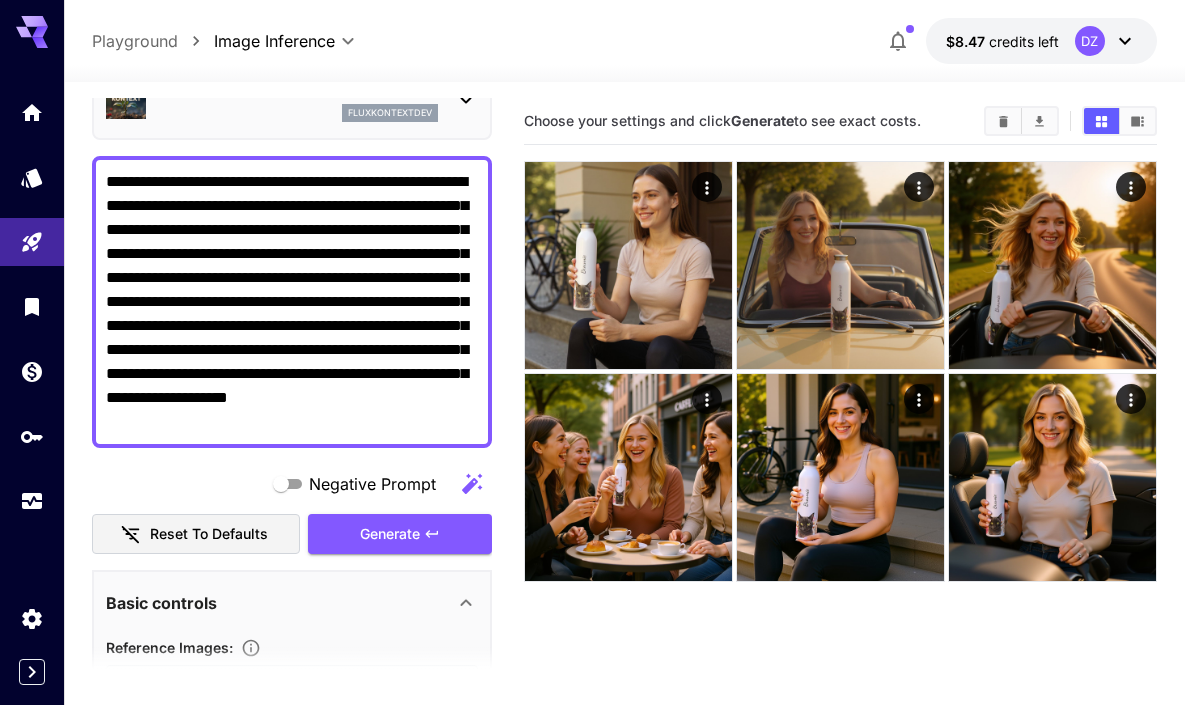 click on "**********" at bounding box center (292, 302) 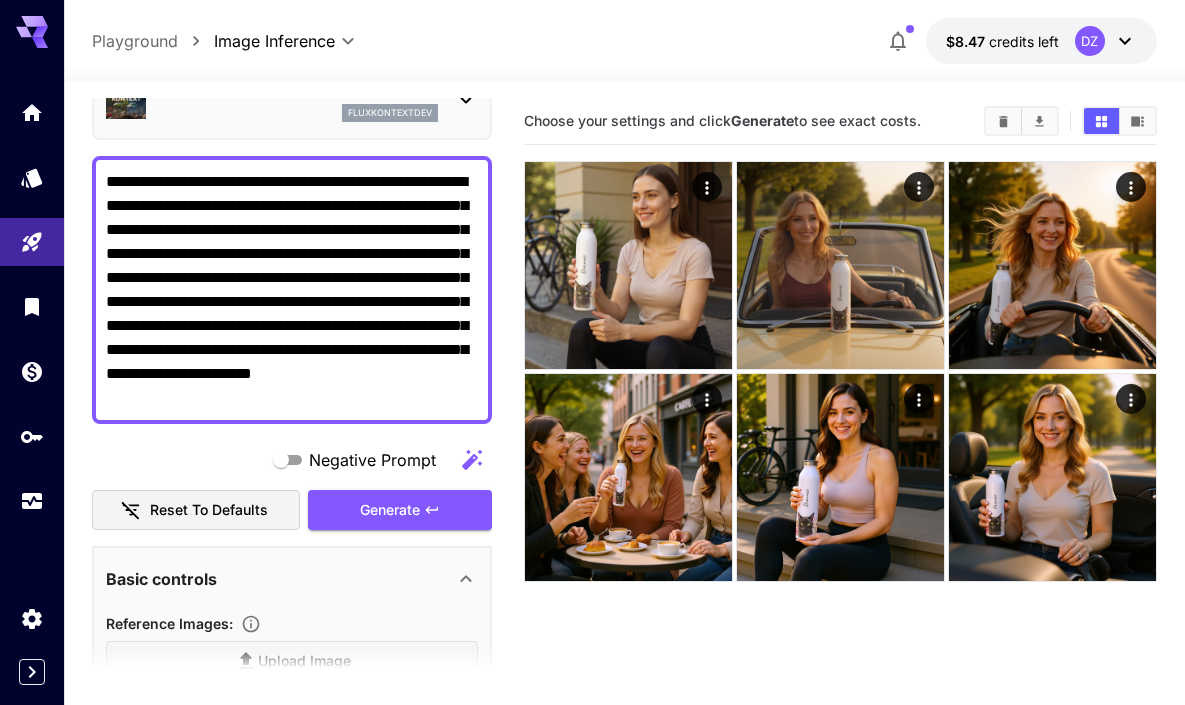 drag, startPoint x: 450, startPoint y: 184, endPoint x: 427, endPoint y: 210, distance: 34.713108 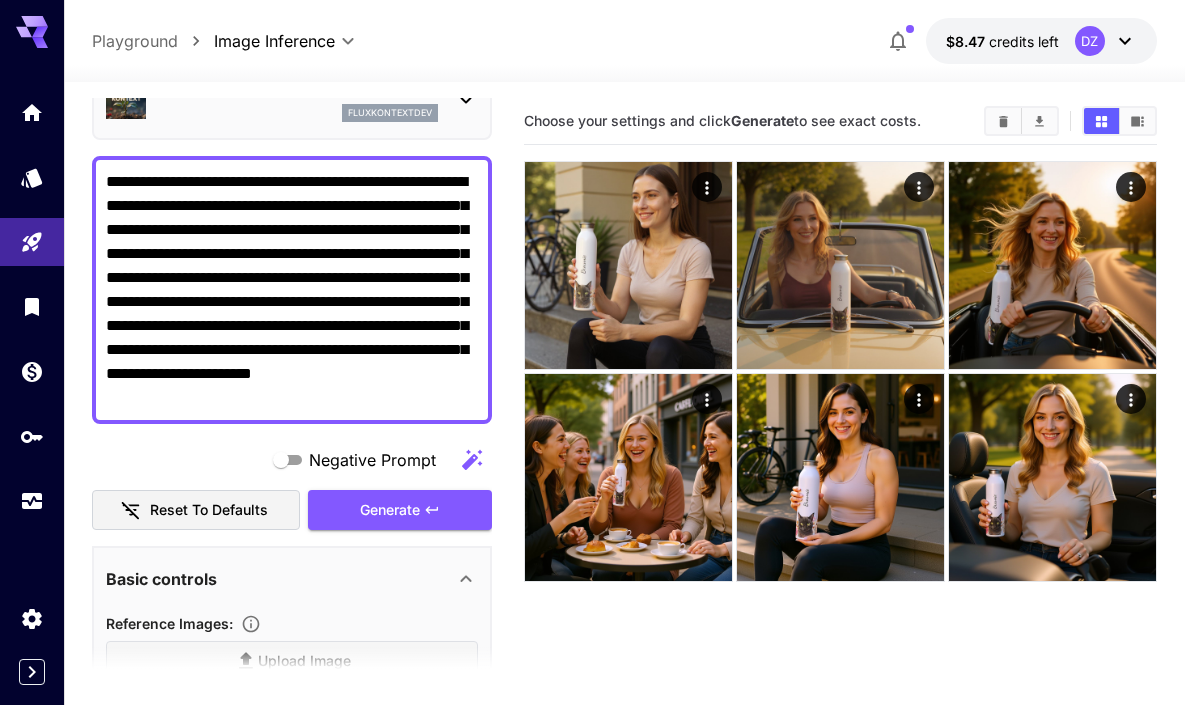 click on "**********" at bounding box center (292, 290) 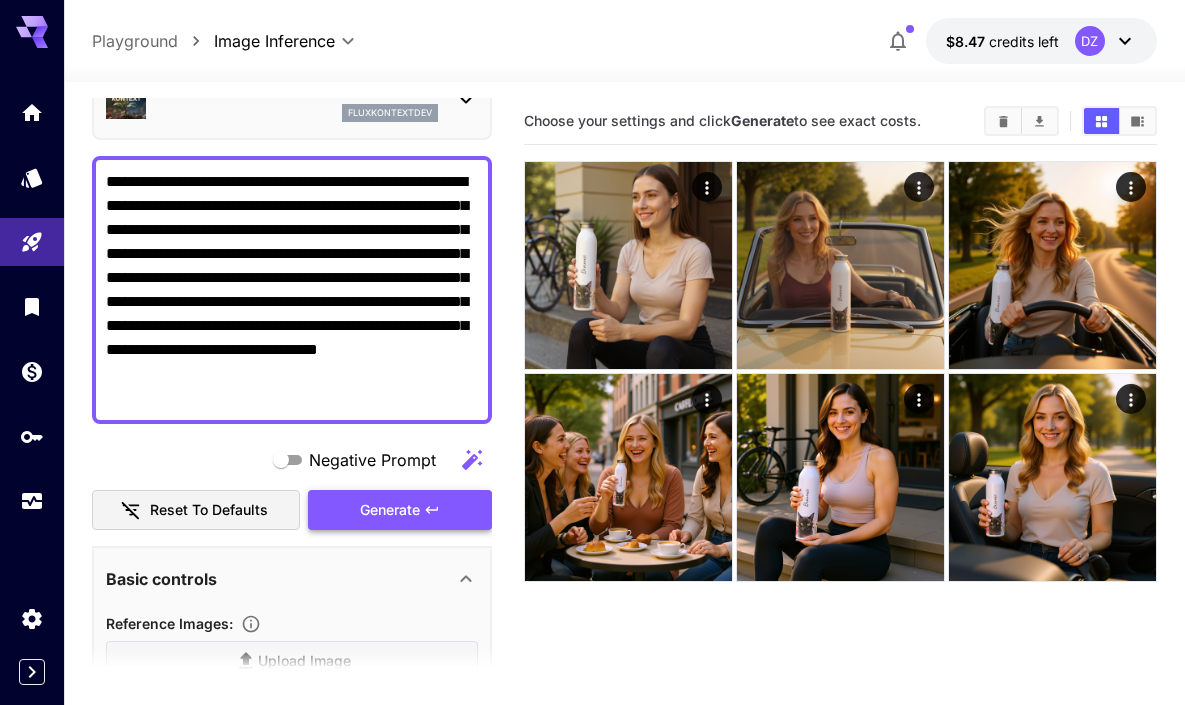 type on "**********" 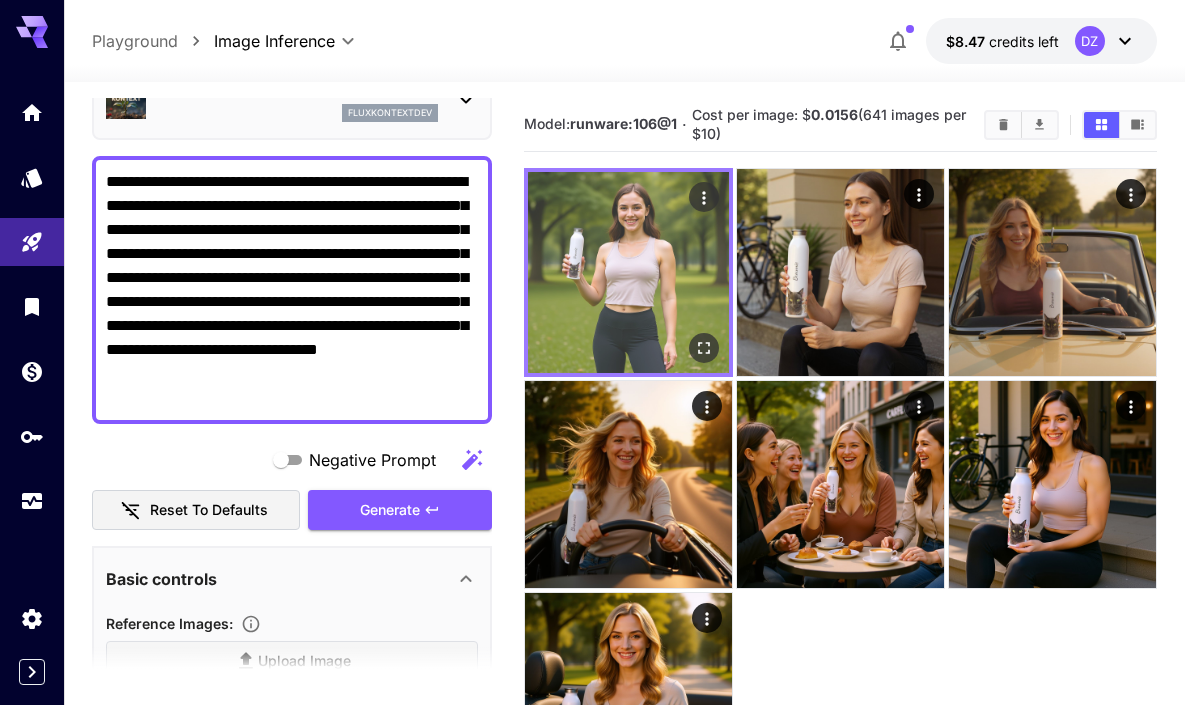 click at bounding box center [628, 272] 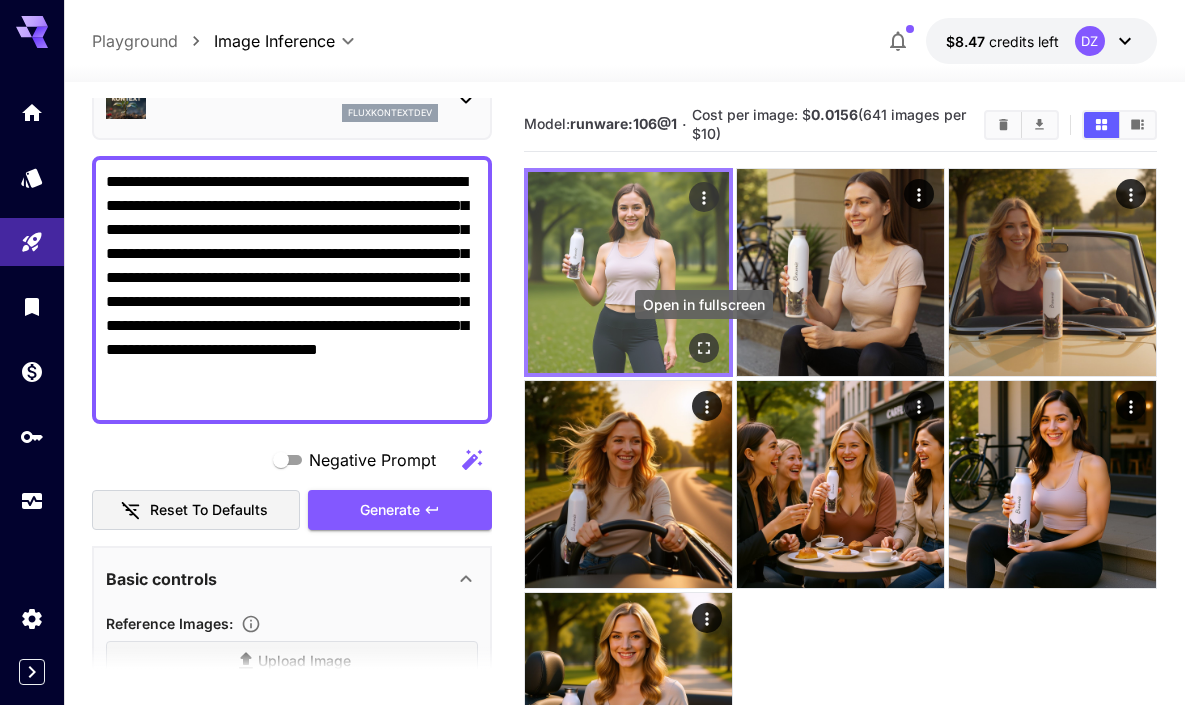 click 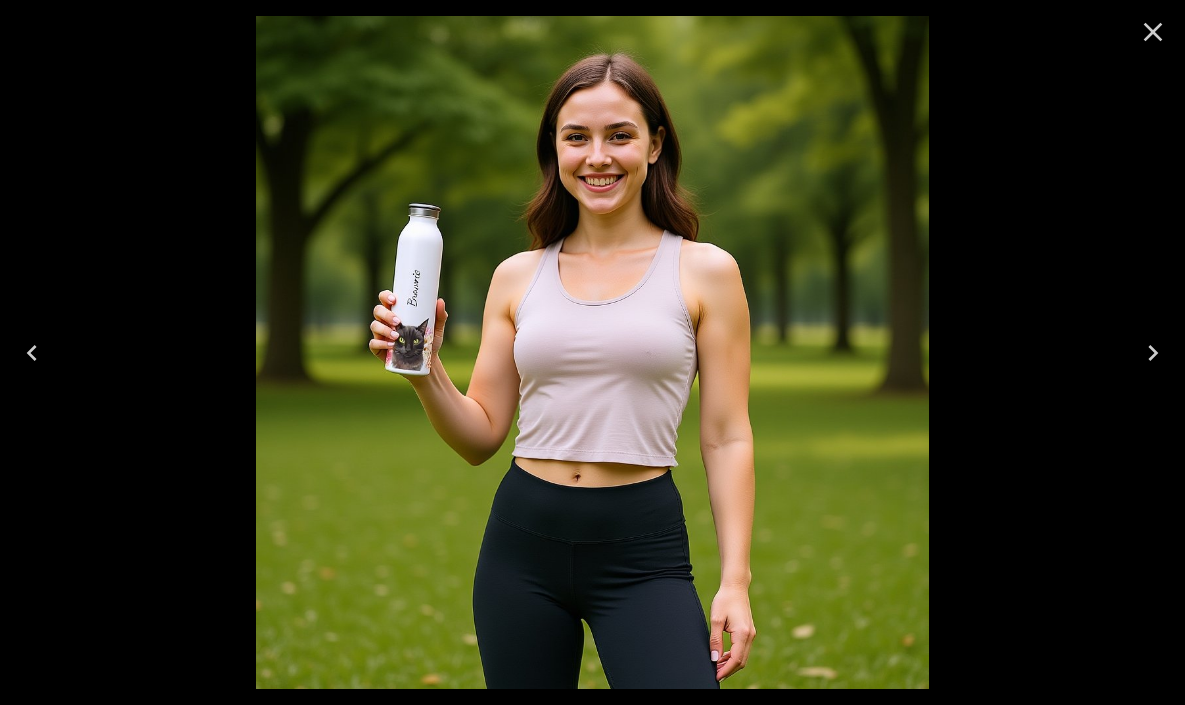 click at bounding box center (592, 352) 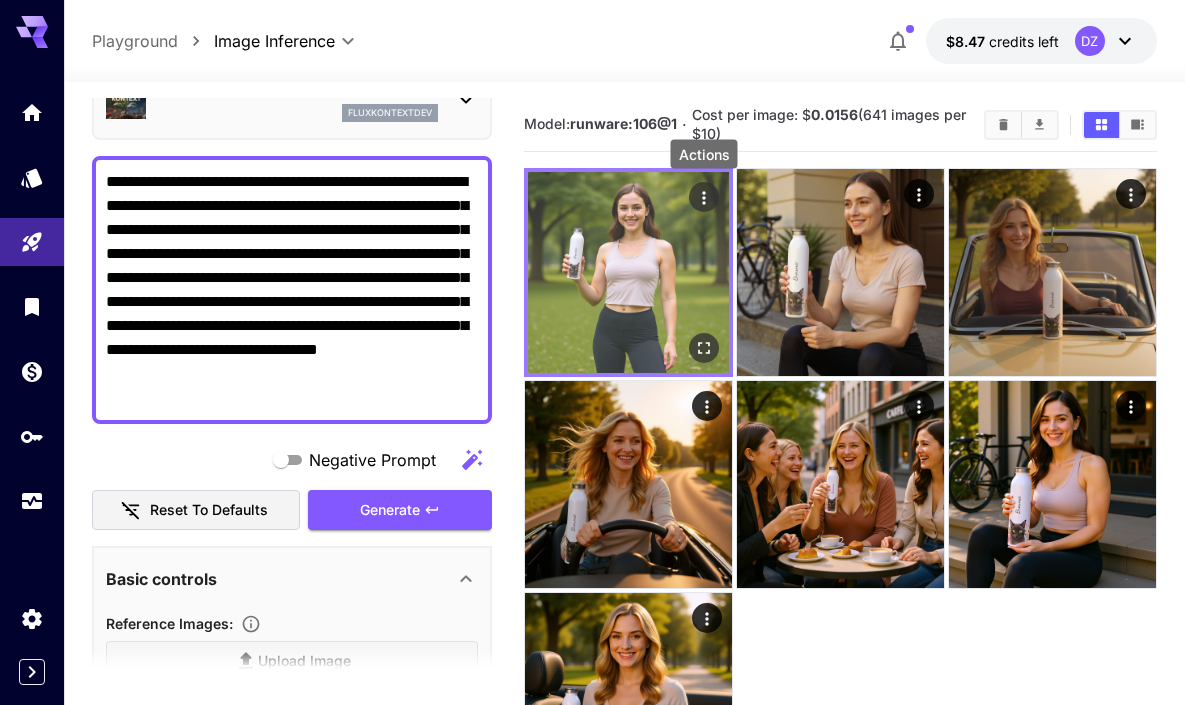 click 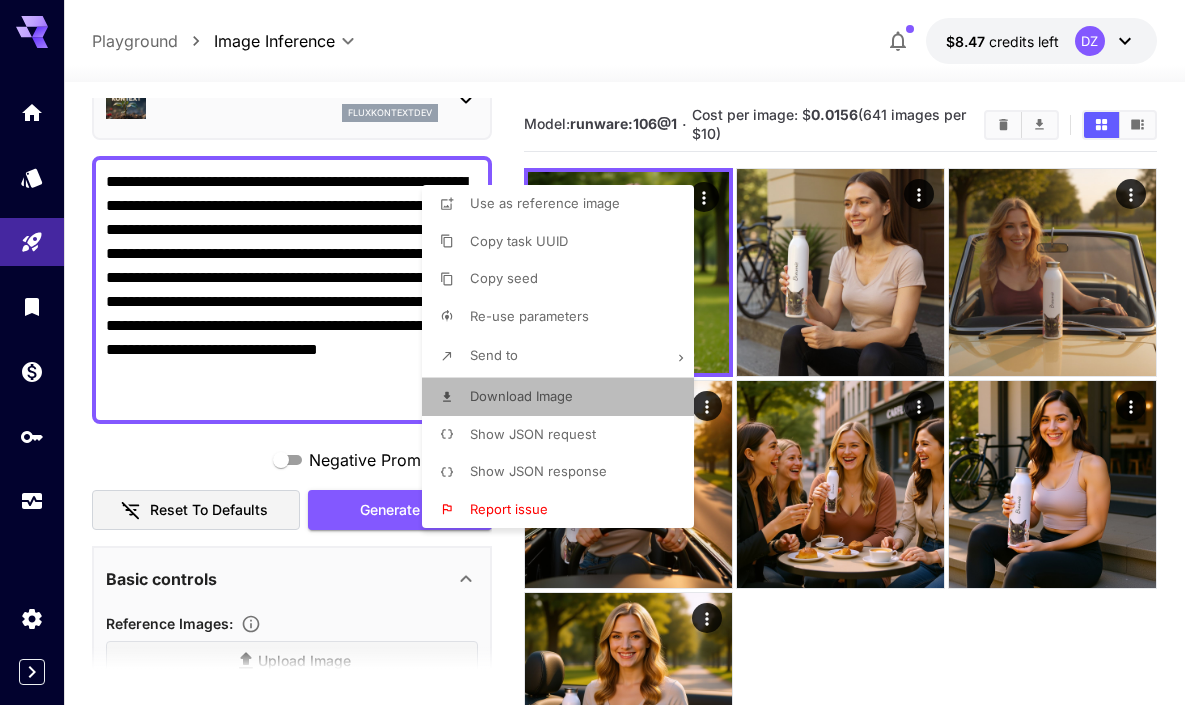 click on "Download Image" at bounding box center [564, 397] 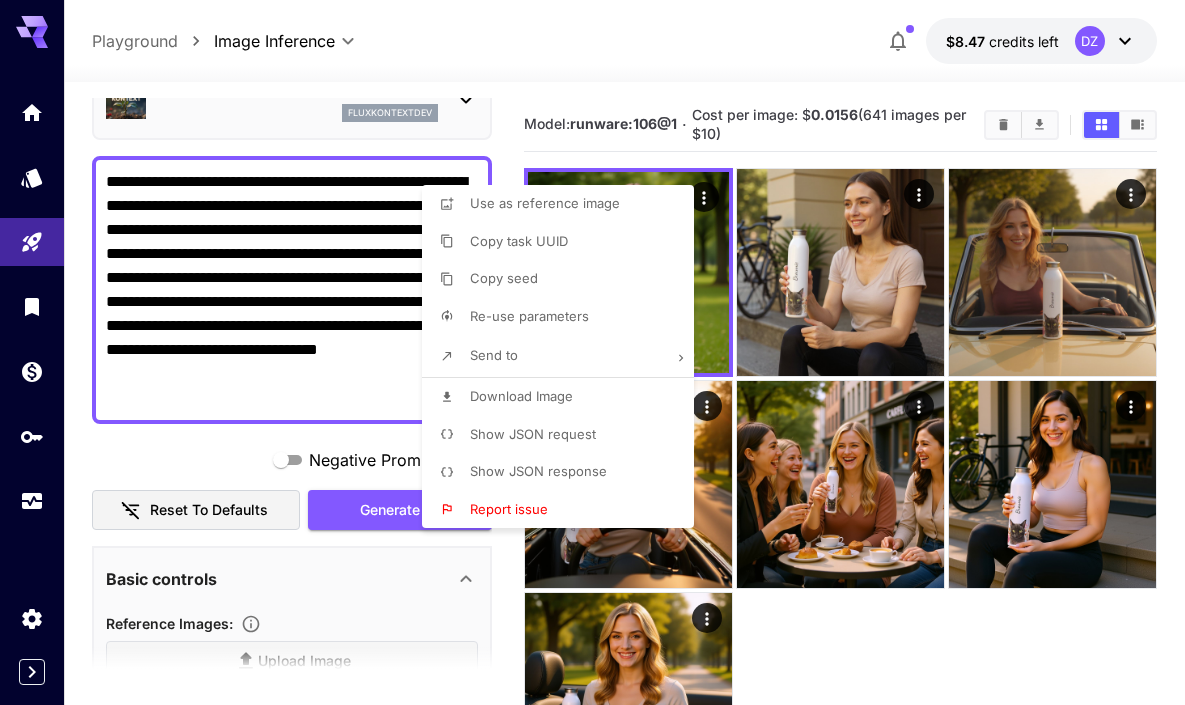 click at bounding box center (592, 352) 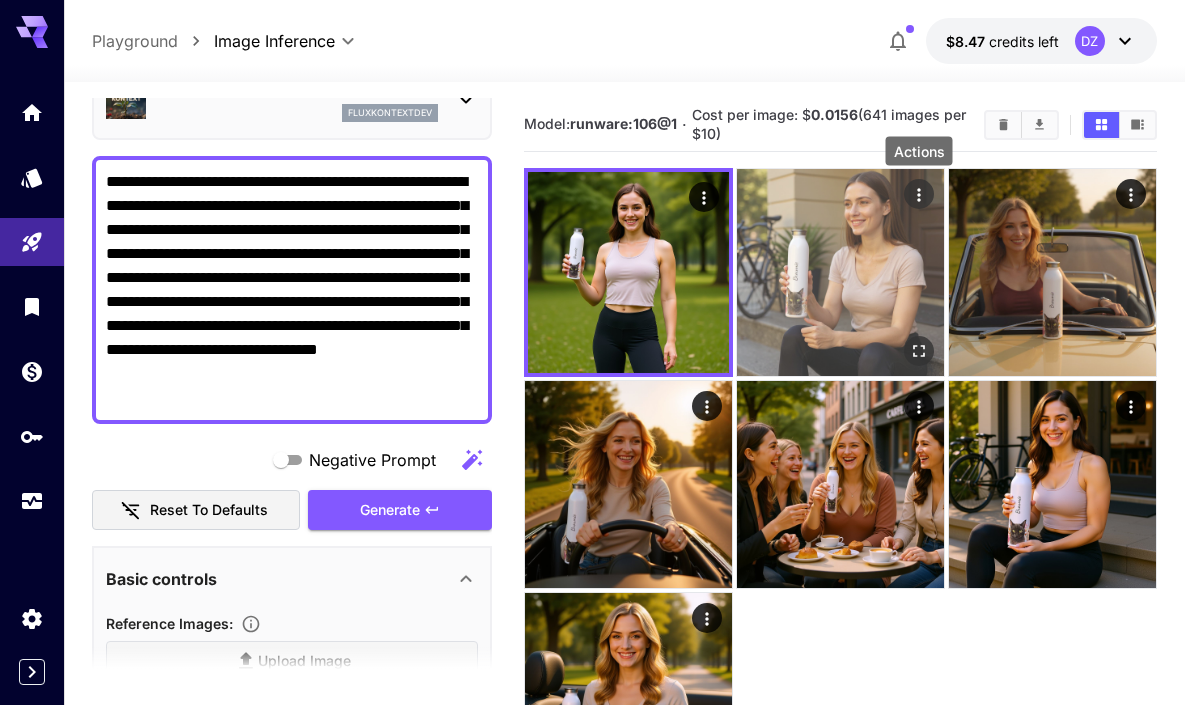 click 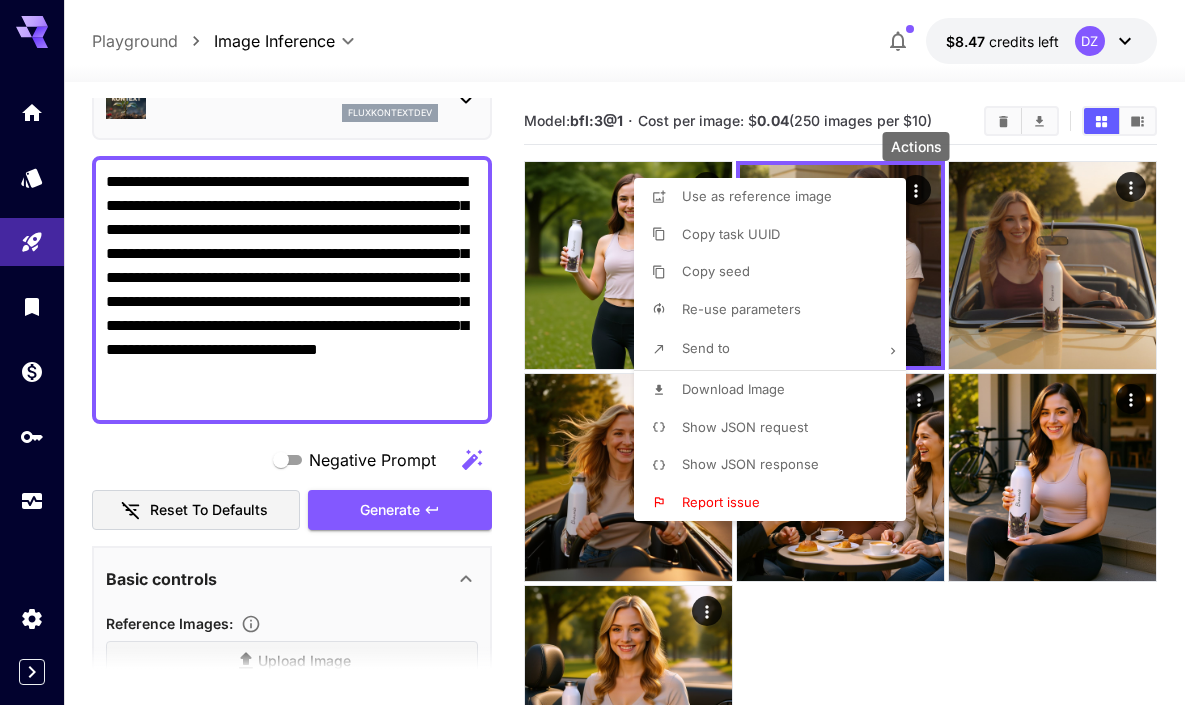 click on "Download Image" at bounding box center (776, 390) 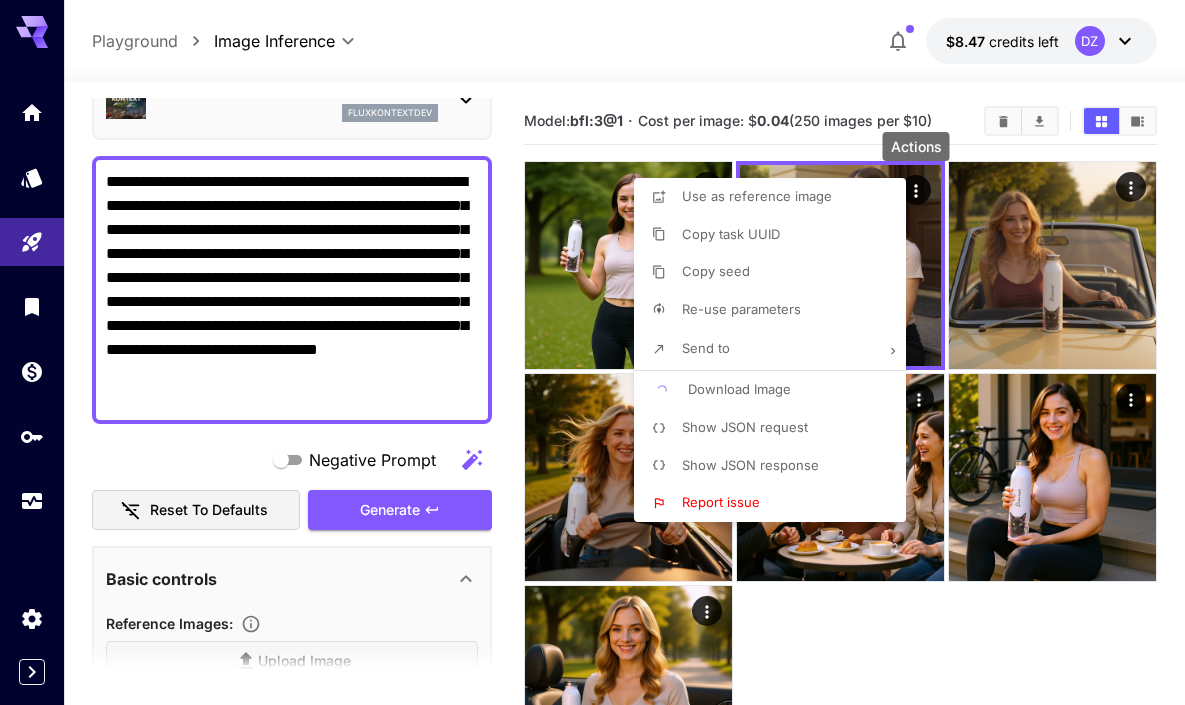 click at bounding box center (592, 352) 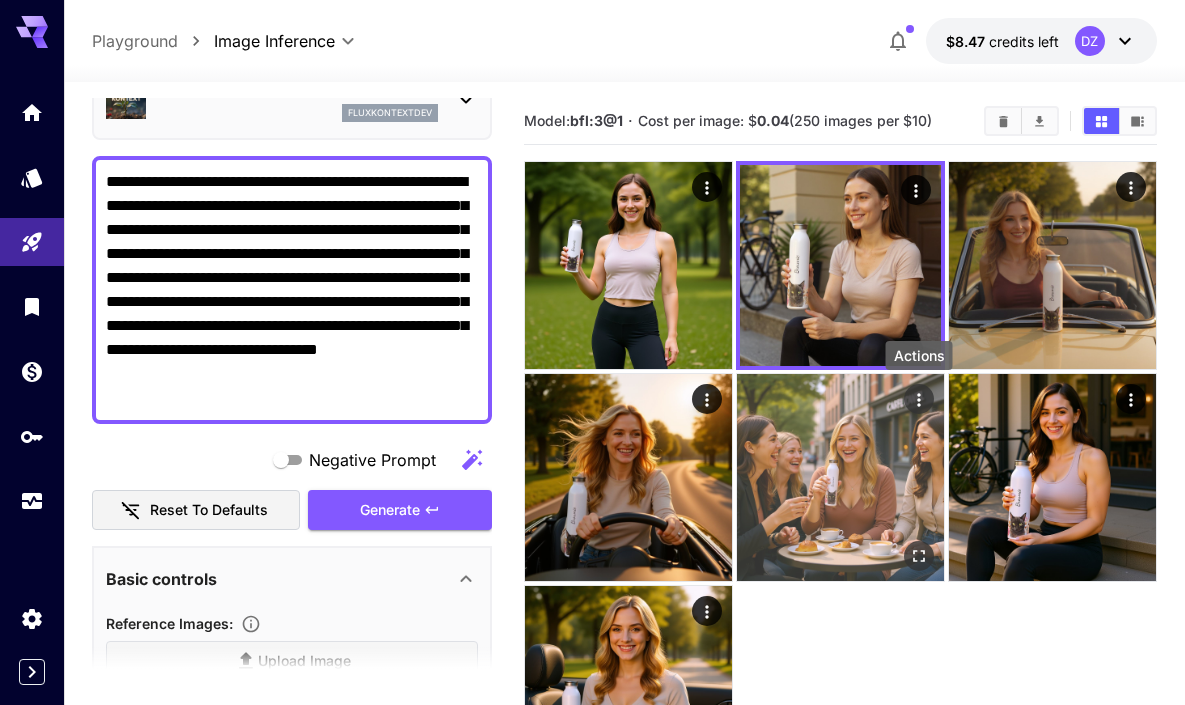 click 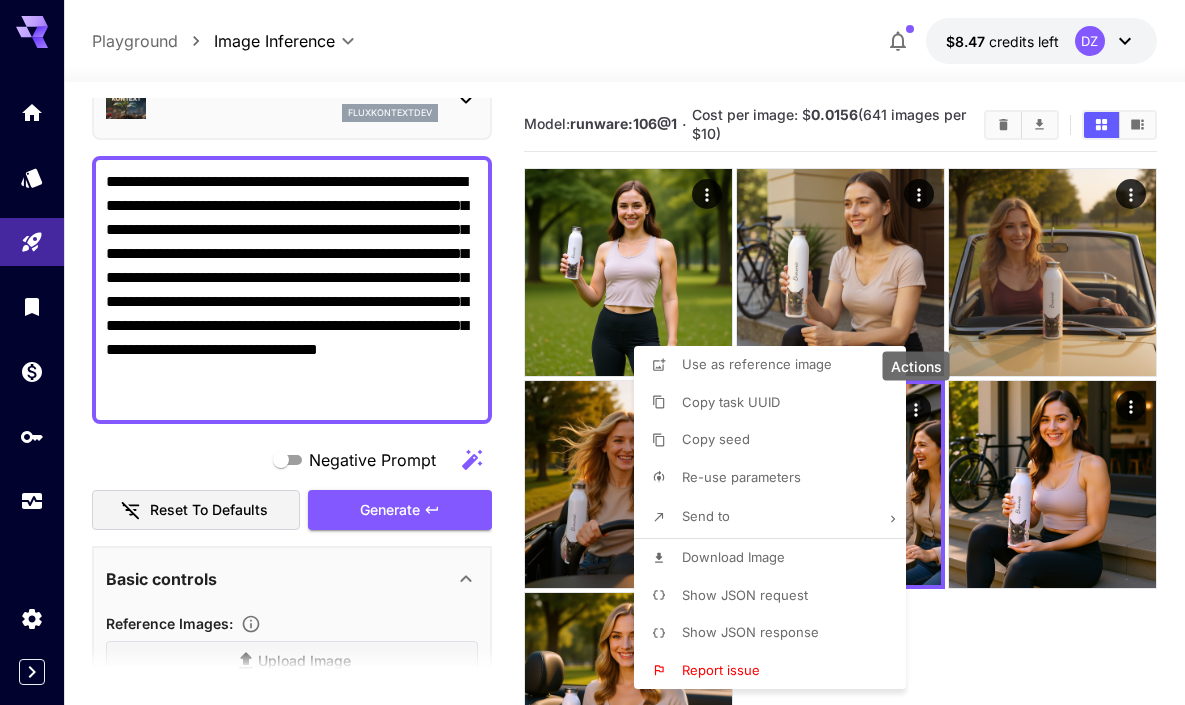 click on "Download Image" at bounding box center [733, 557] 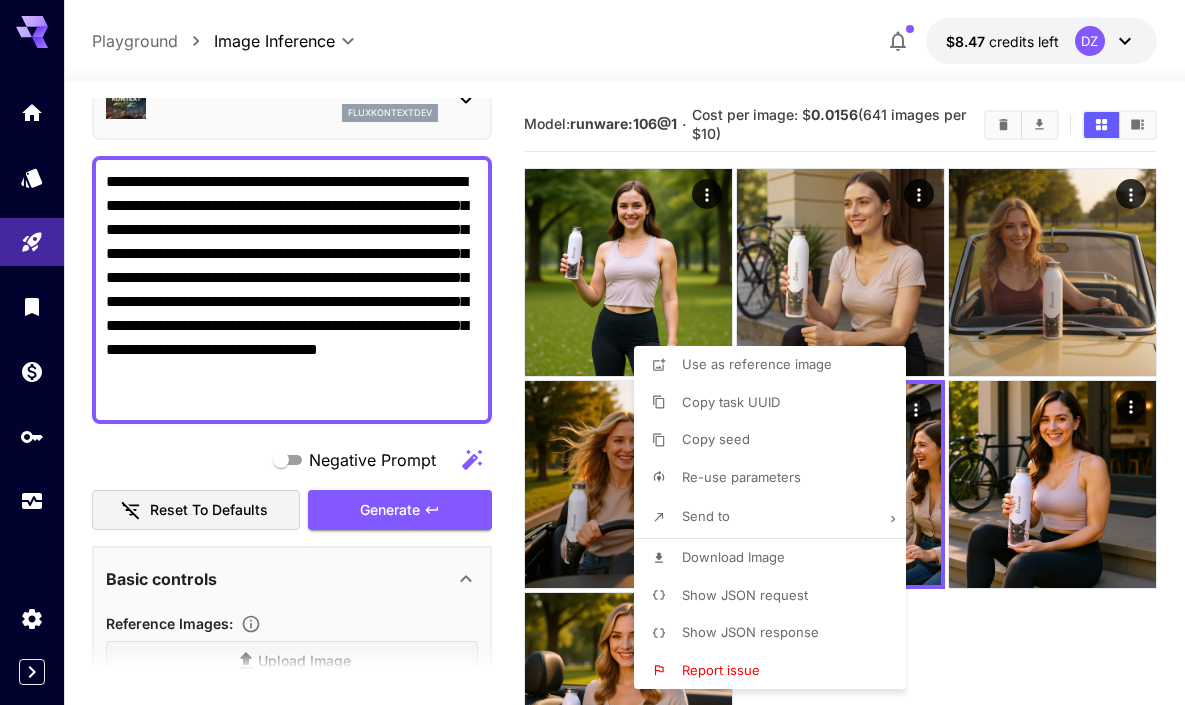 click at bounding box center (592, 352) 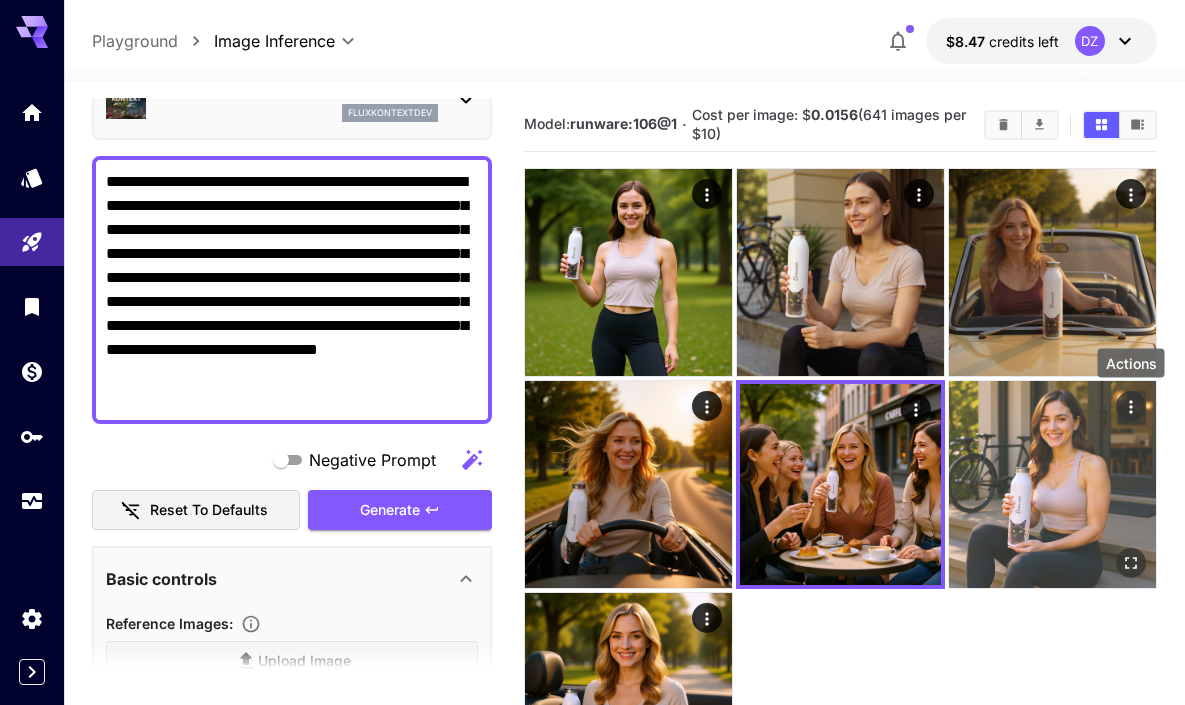 click 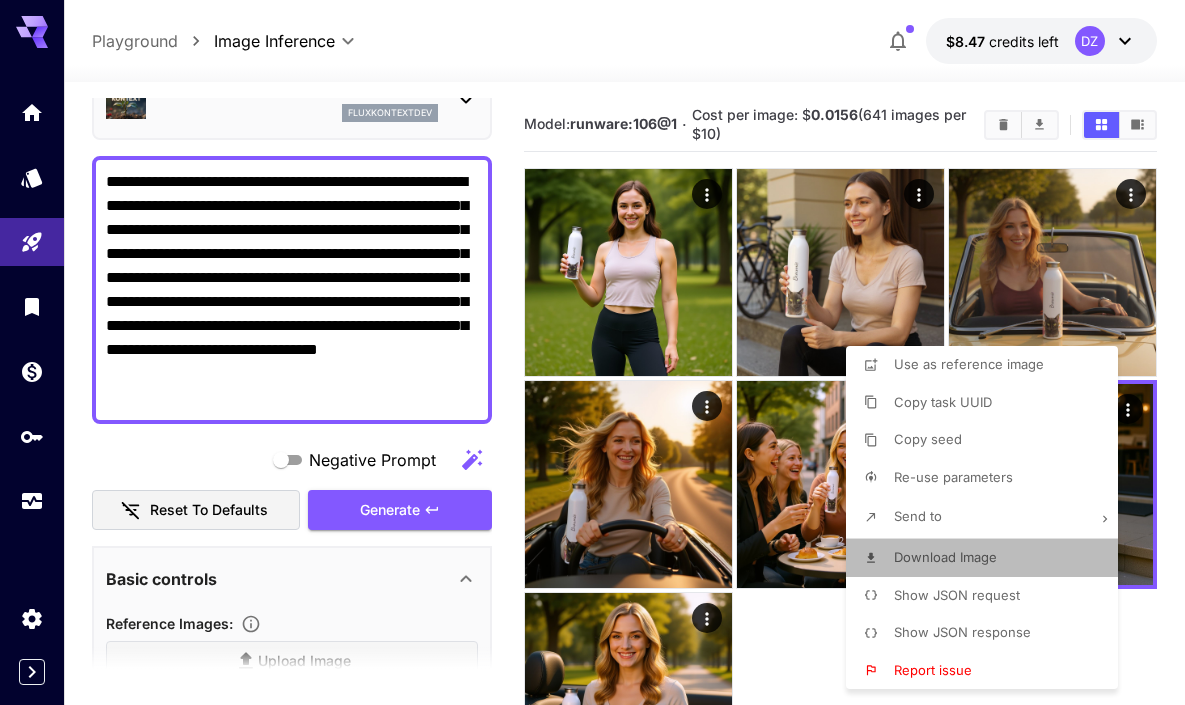 click on "Download Image" at bounding box center [945, 557] 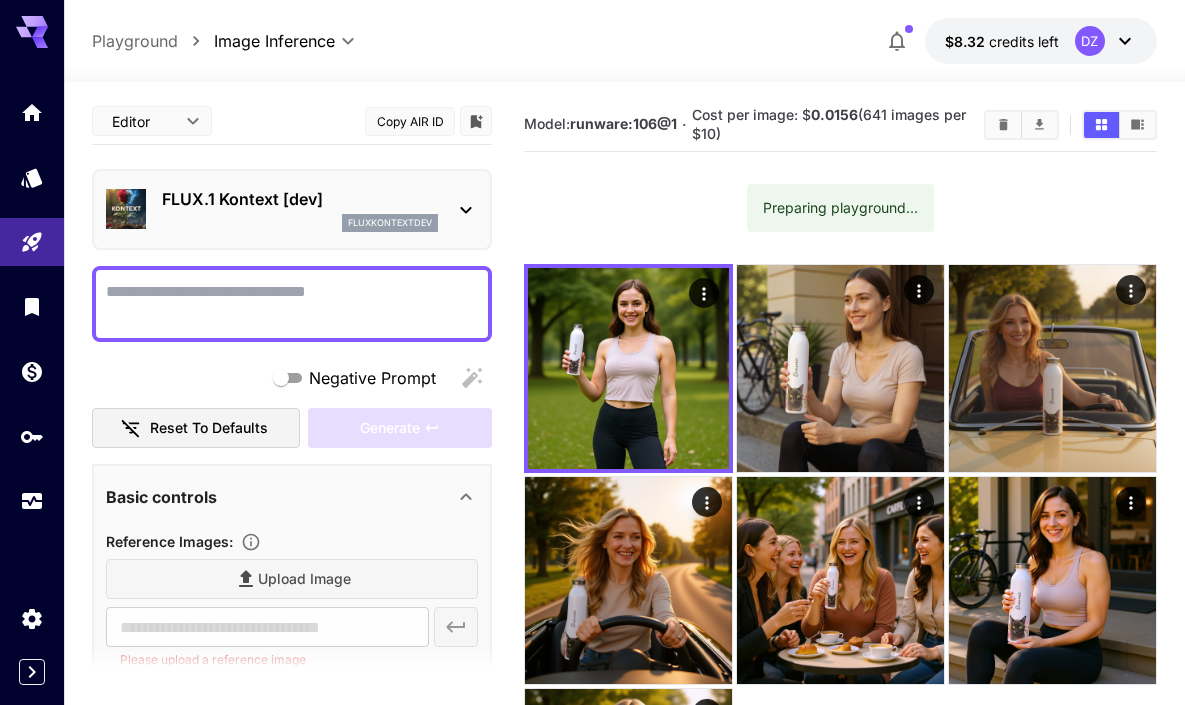 scroll, scrollTop: 0, scrollLeft: 0, axis: both 